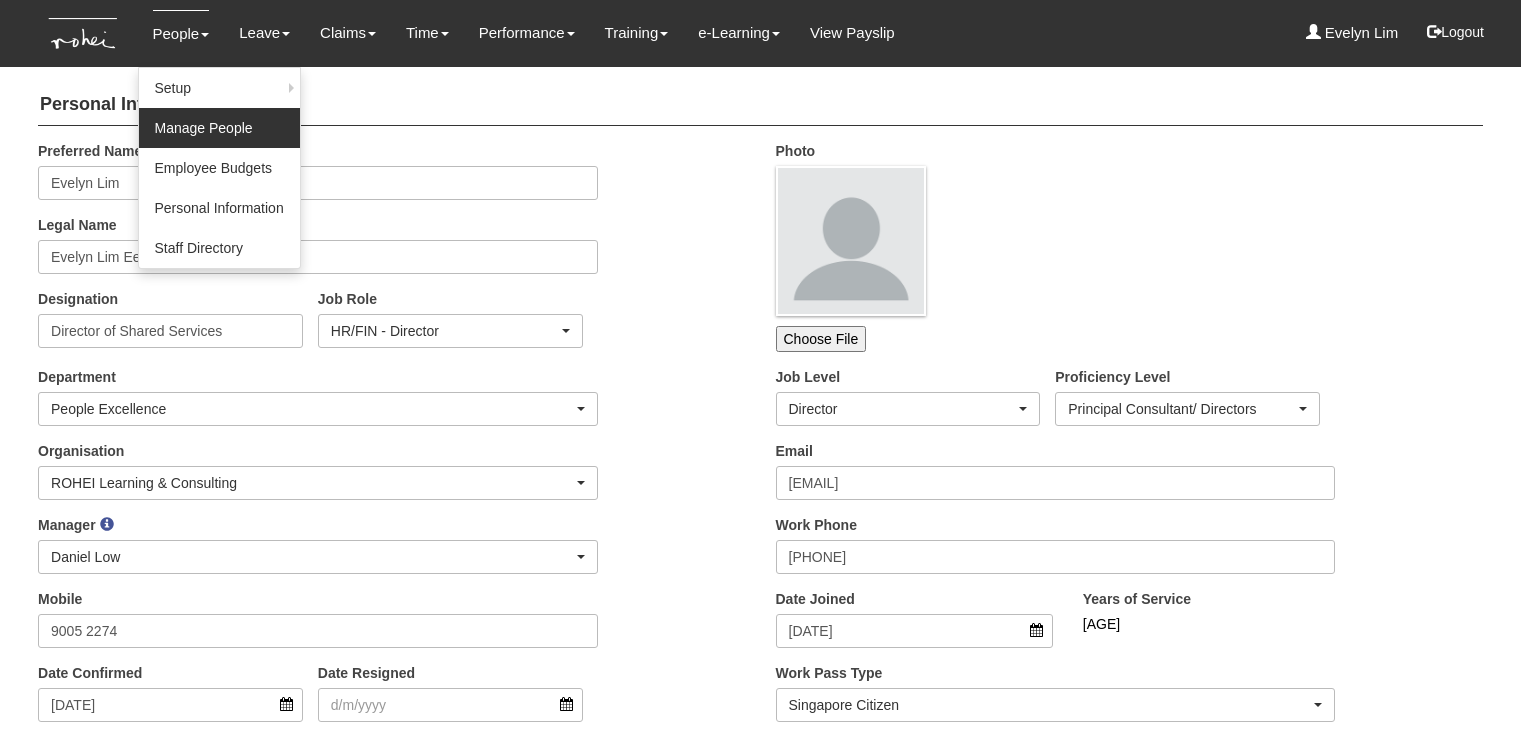 scroll, scrollTop: 0, scrollLeft: 0, axis: both 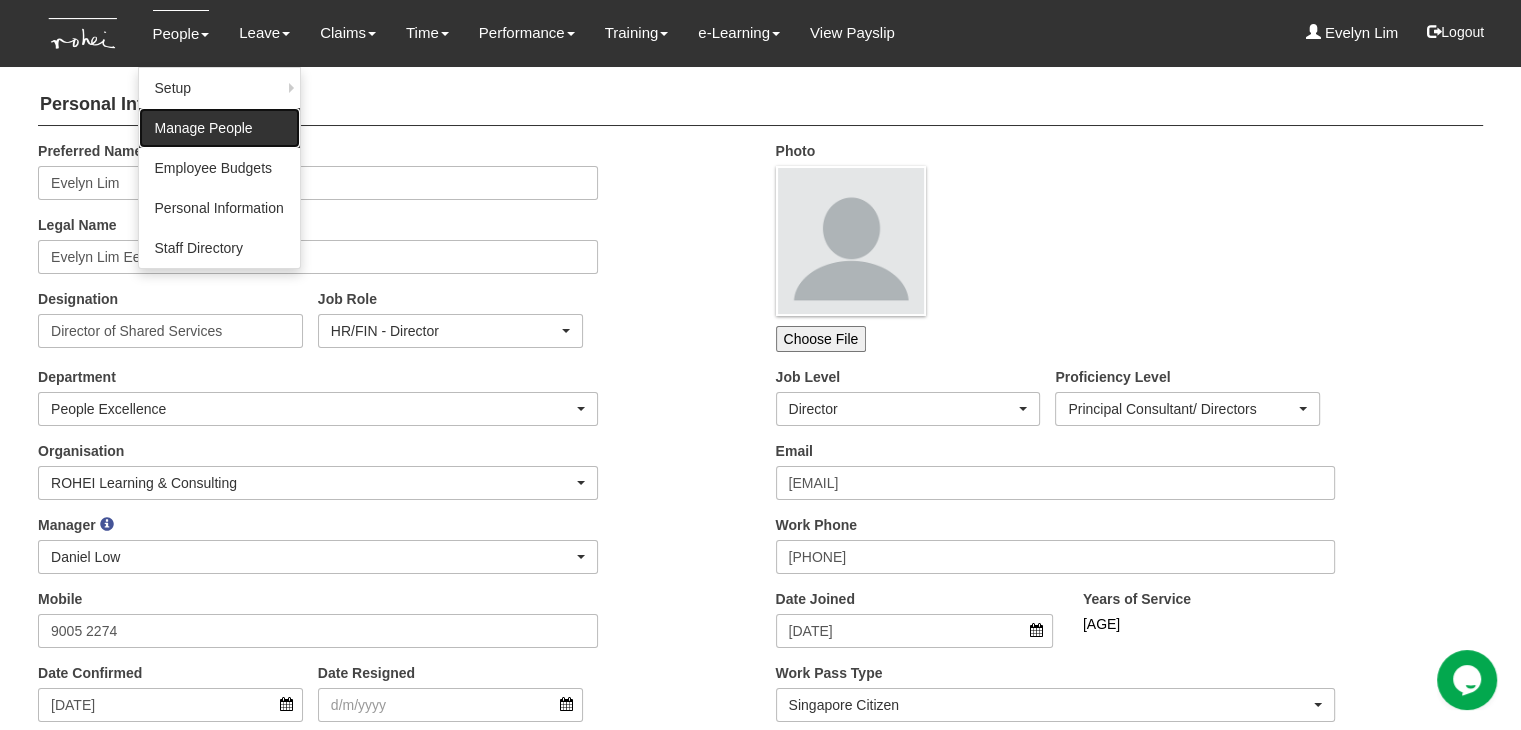 click on "Manage People" at bounding box center [219, 128] 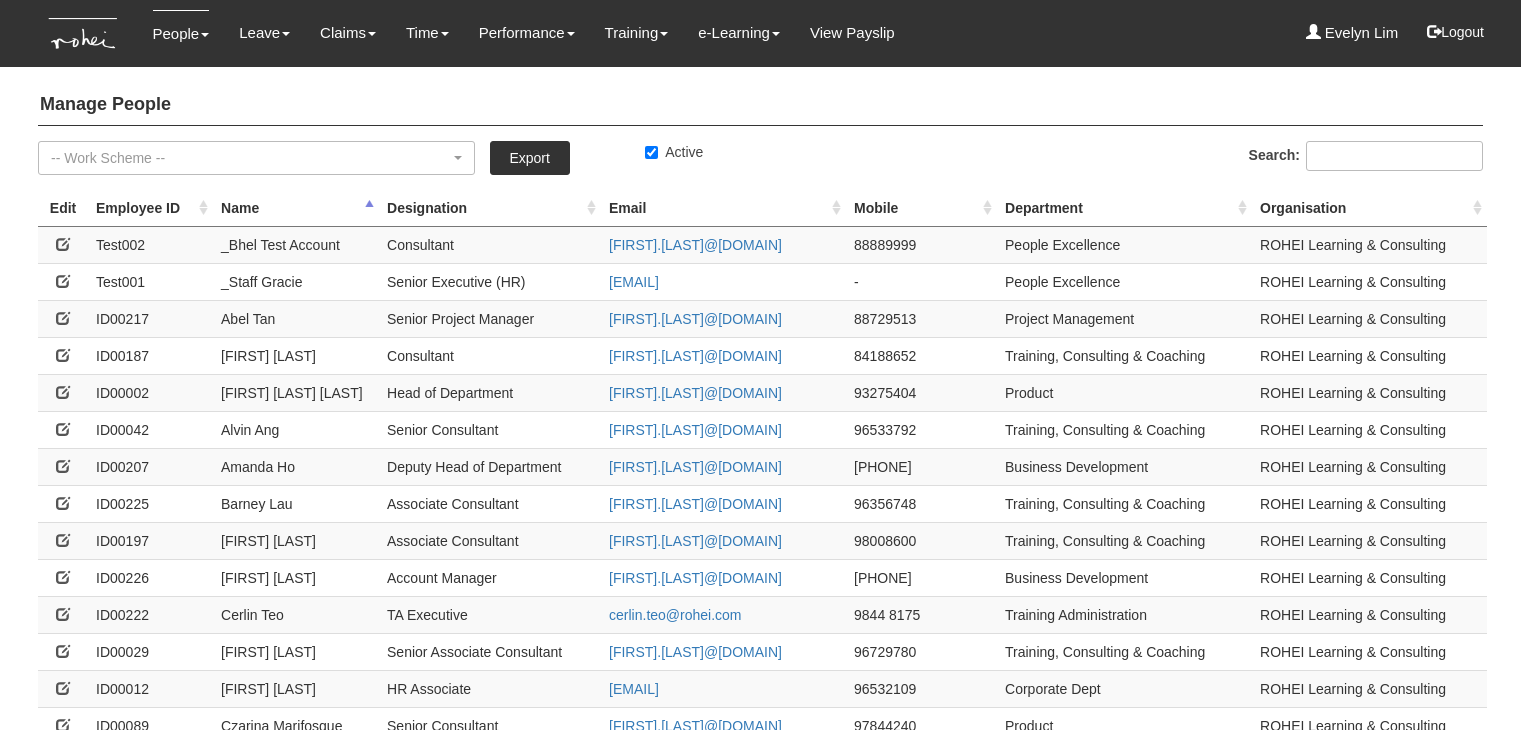 select on "50" 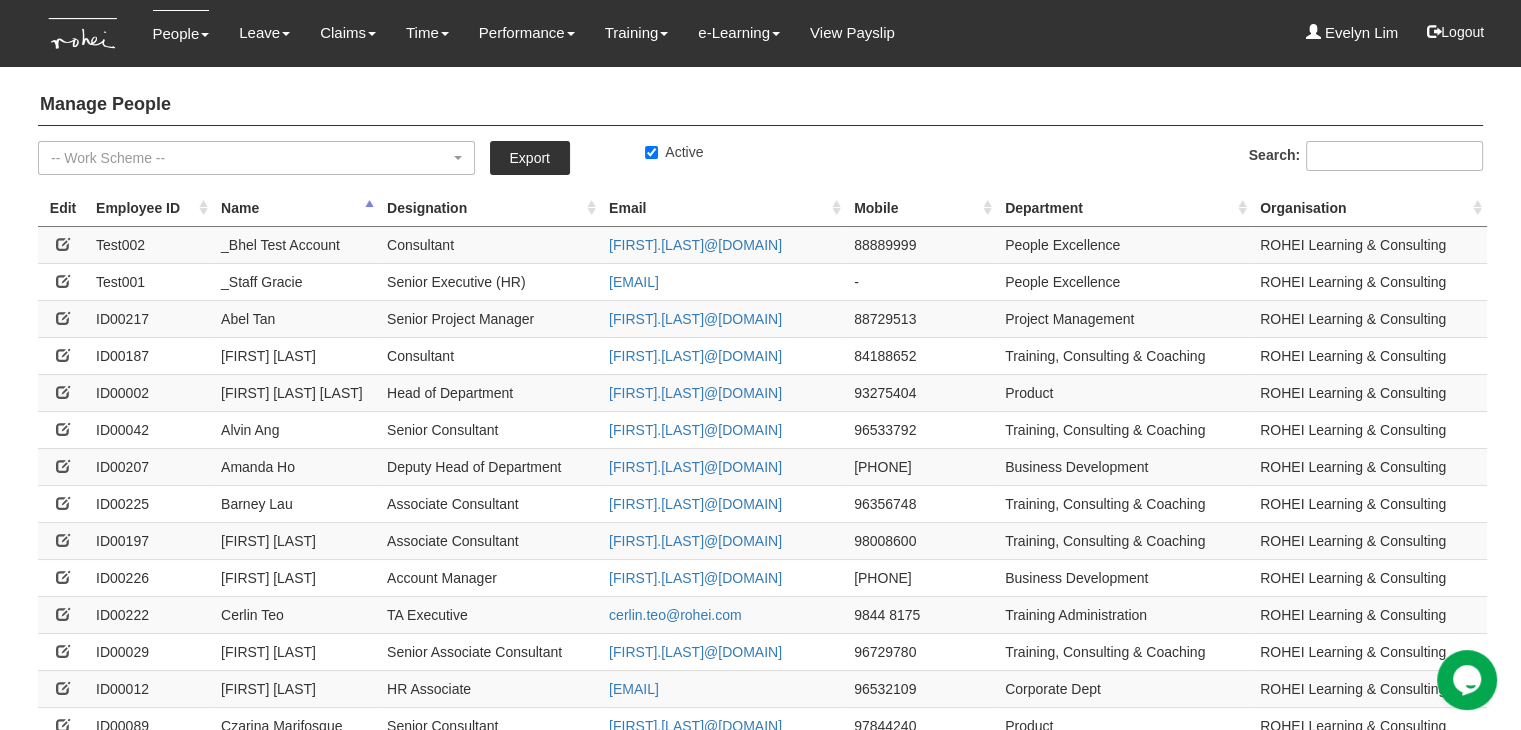 scroll, scrollTop: 0, scrollLeft: 0, axis: both 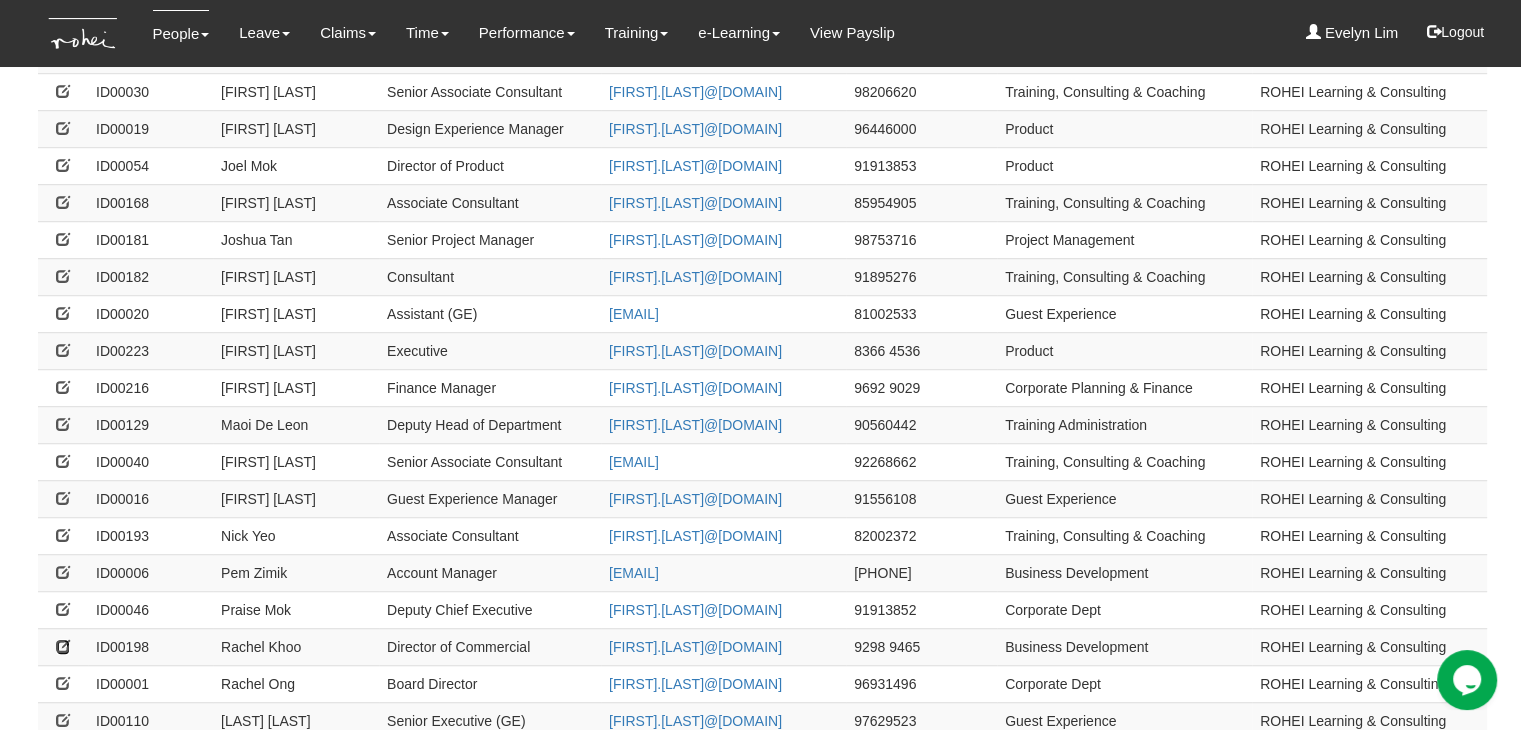 click at bounding box center (63, 646) 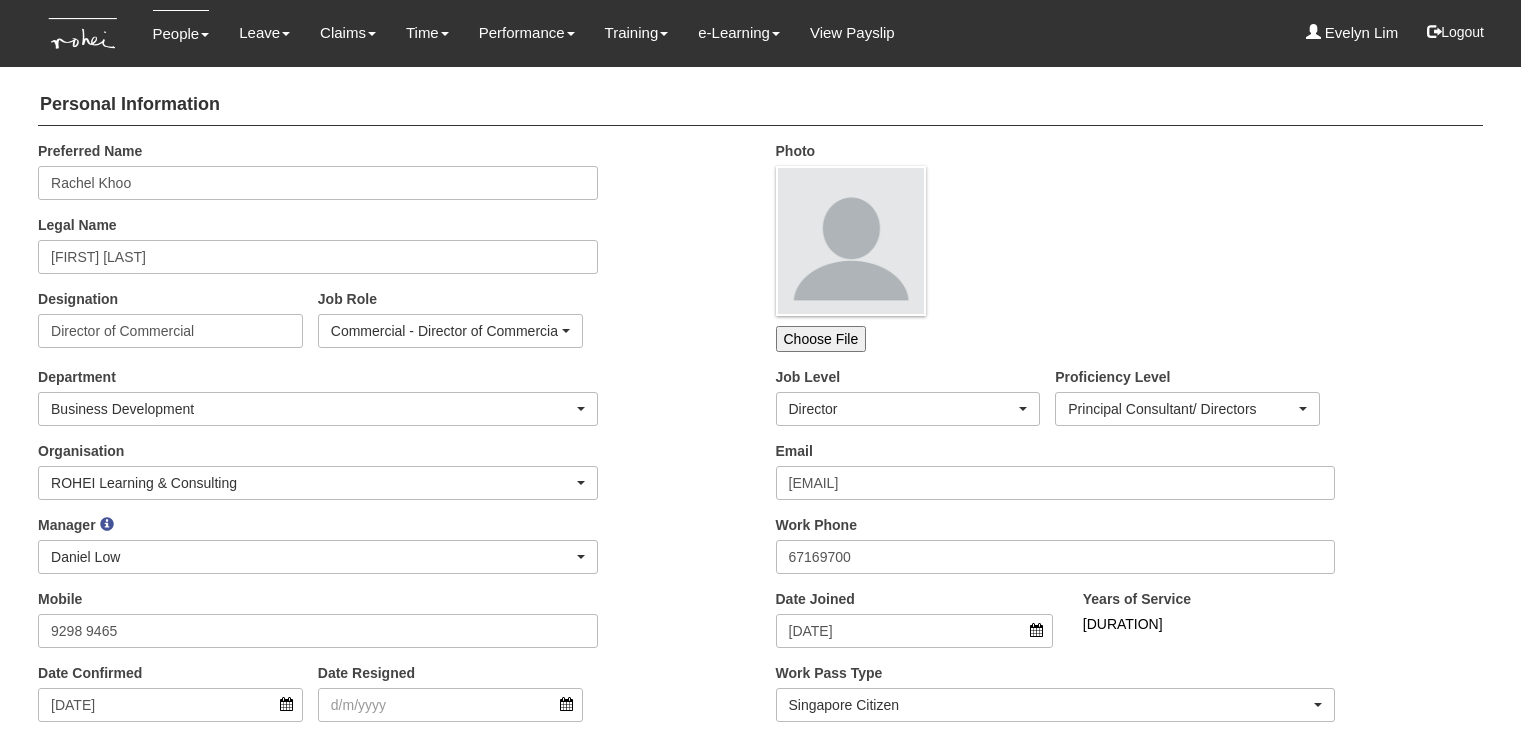 scroll, scrollTop: 0, scrollLeft: 0, axis: both 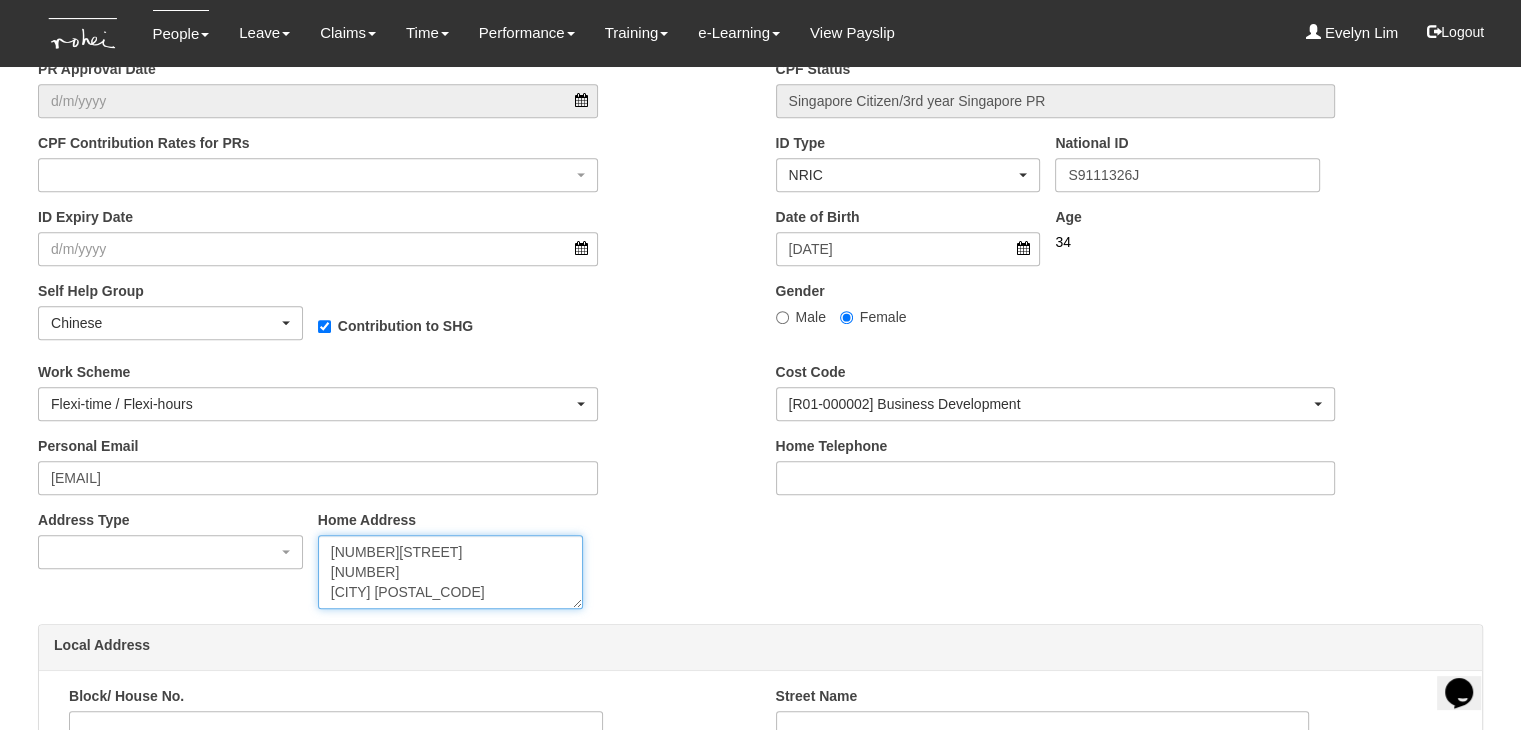 drag, startPoint x: 456, startPoint y: 591, endPoint x: 309, endPoint y: 549, distance: 152.88231 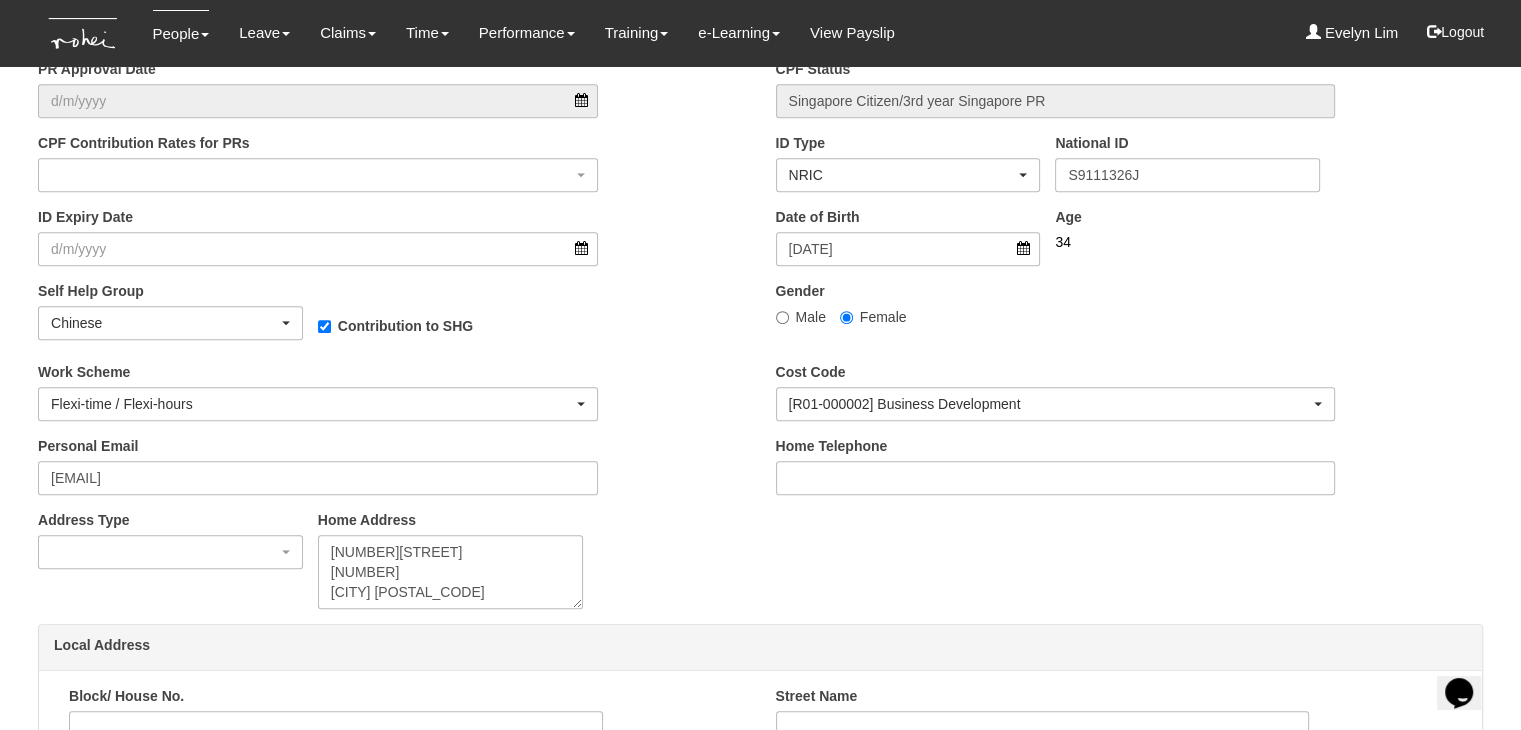 click on "Address Type
Local
Foreign
CareOf
Home Address
210B Clementi Ave 6
#30-239
Singapore 122210" at bounding box center [391, 567] 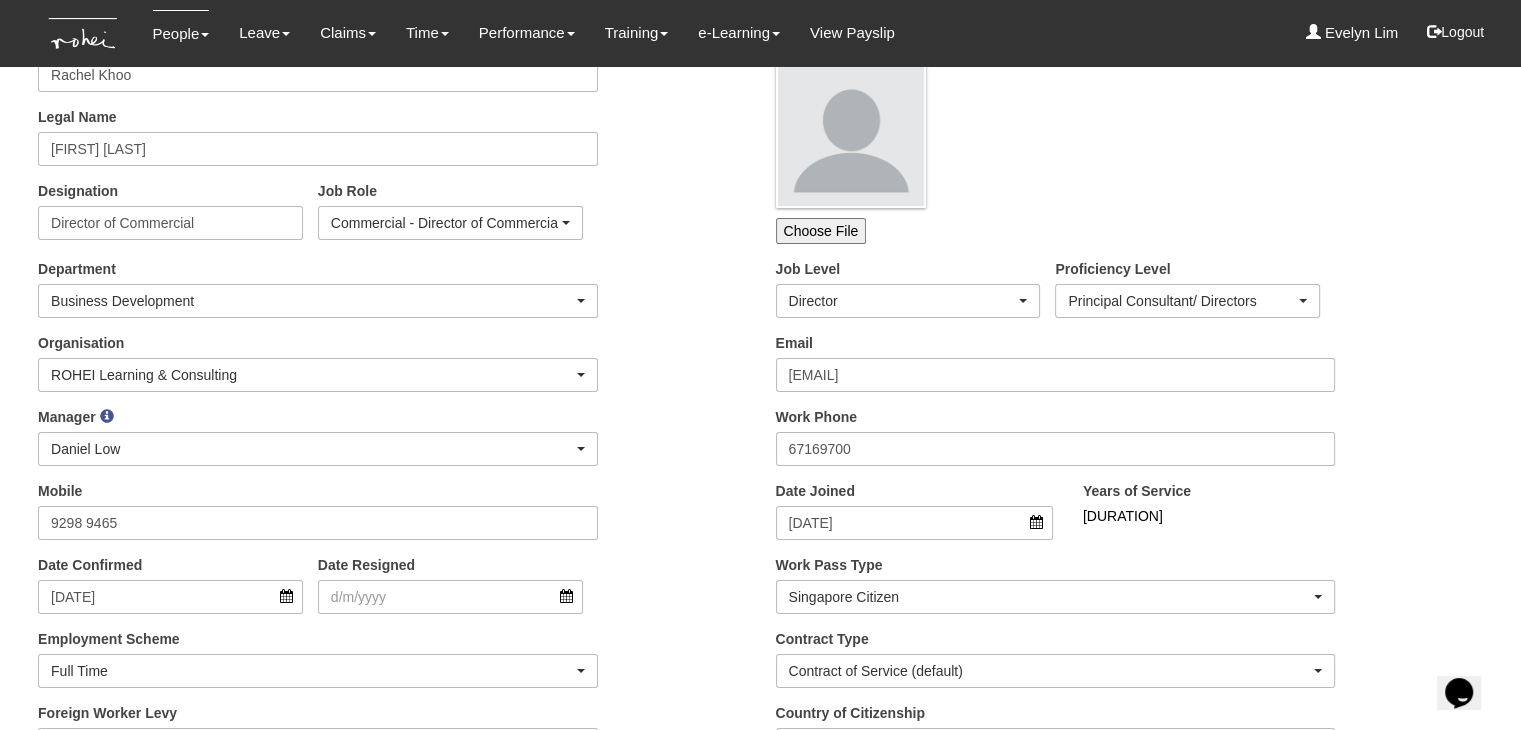 scroll, scrollTop: 100, scrollLeft: 0, axis: vertical 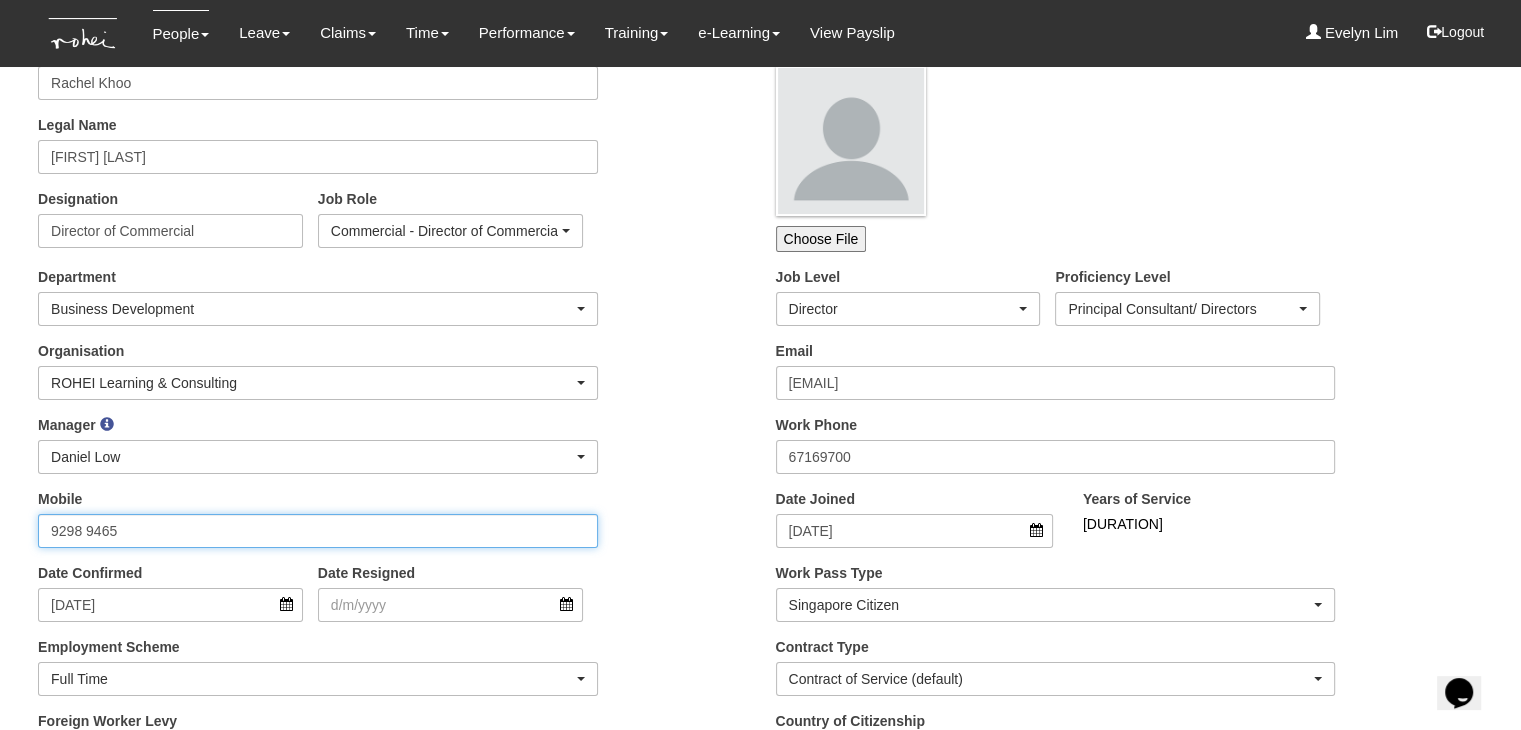 drag, startPoint x: 140, startPoint y: 529, endPoint x: 0, endPoint y: 524, distance: 140.08926 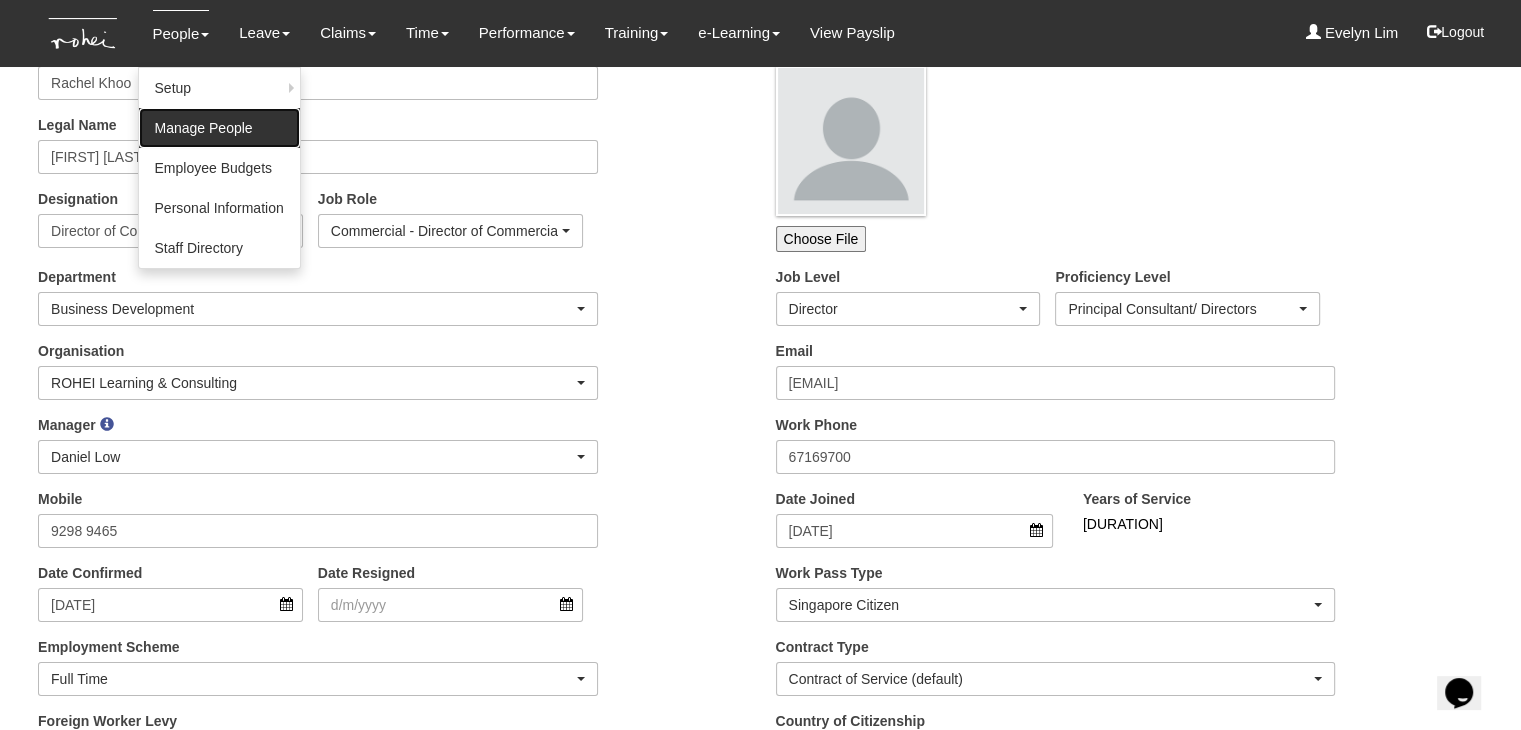 click on "Manage People" at bounding box center (219, 128) 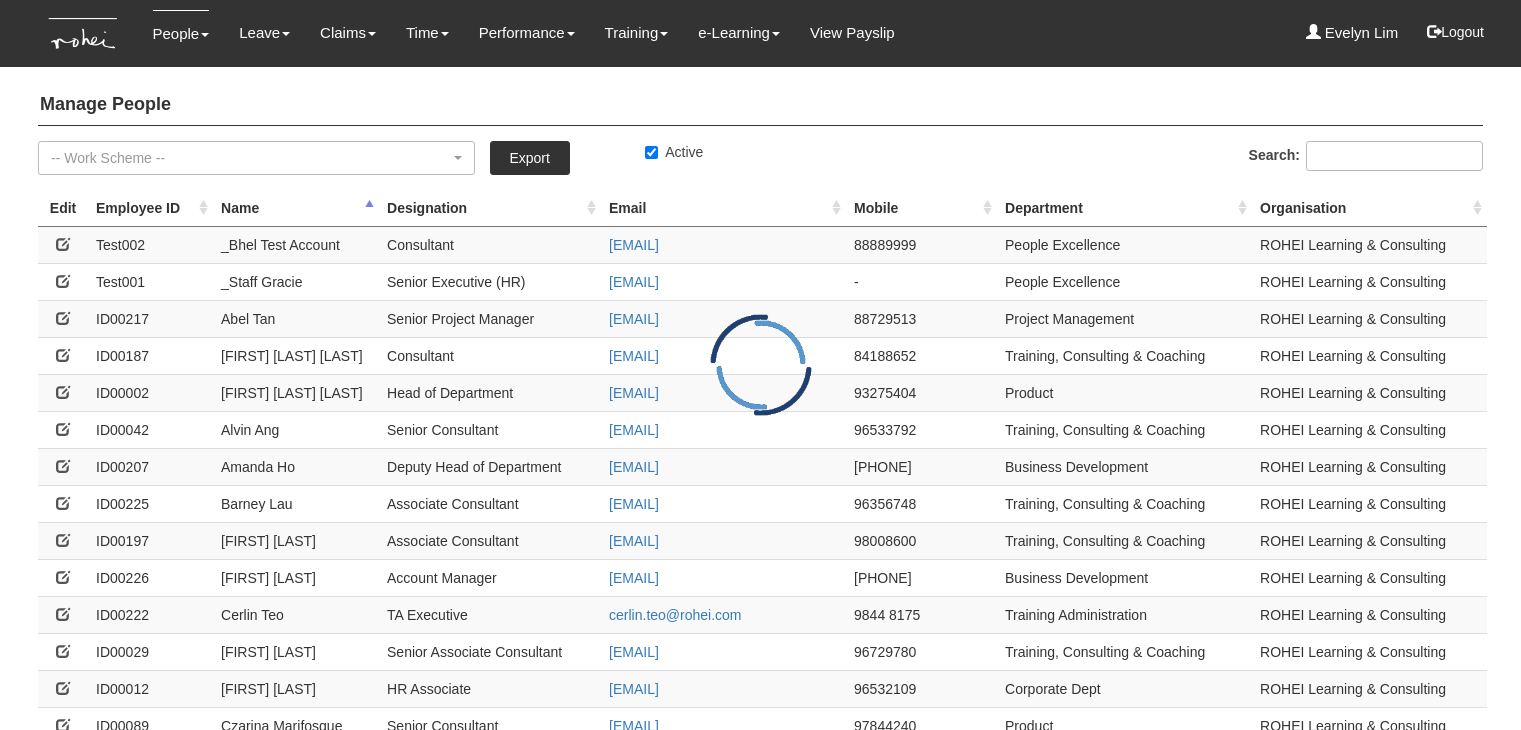 select on "50" 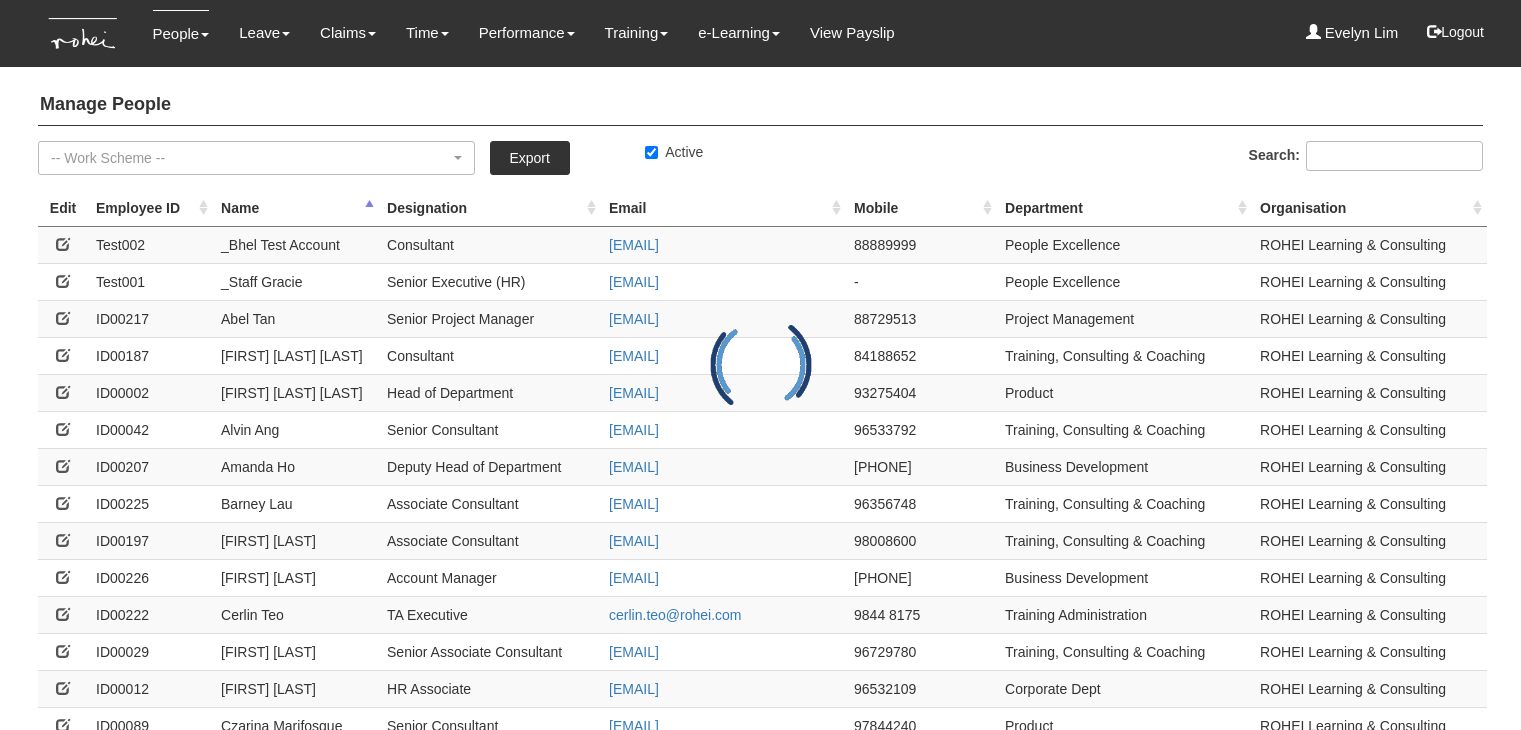 scroll, scrollTop: 0, scrollLeft: 0, axis: both 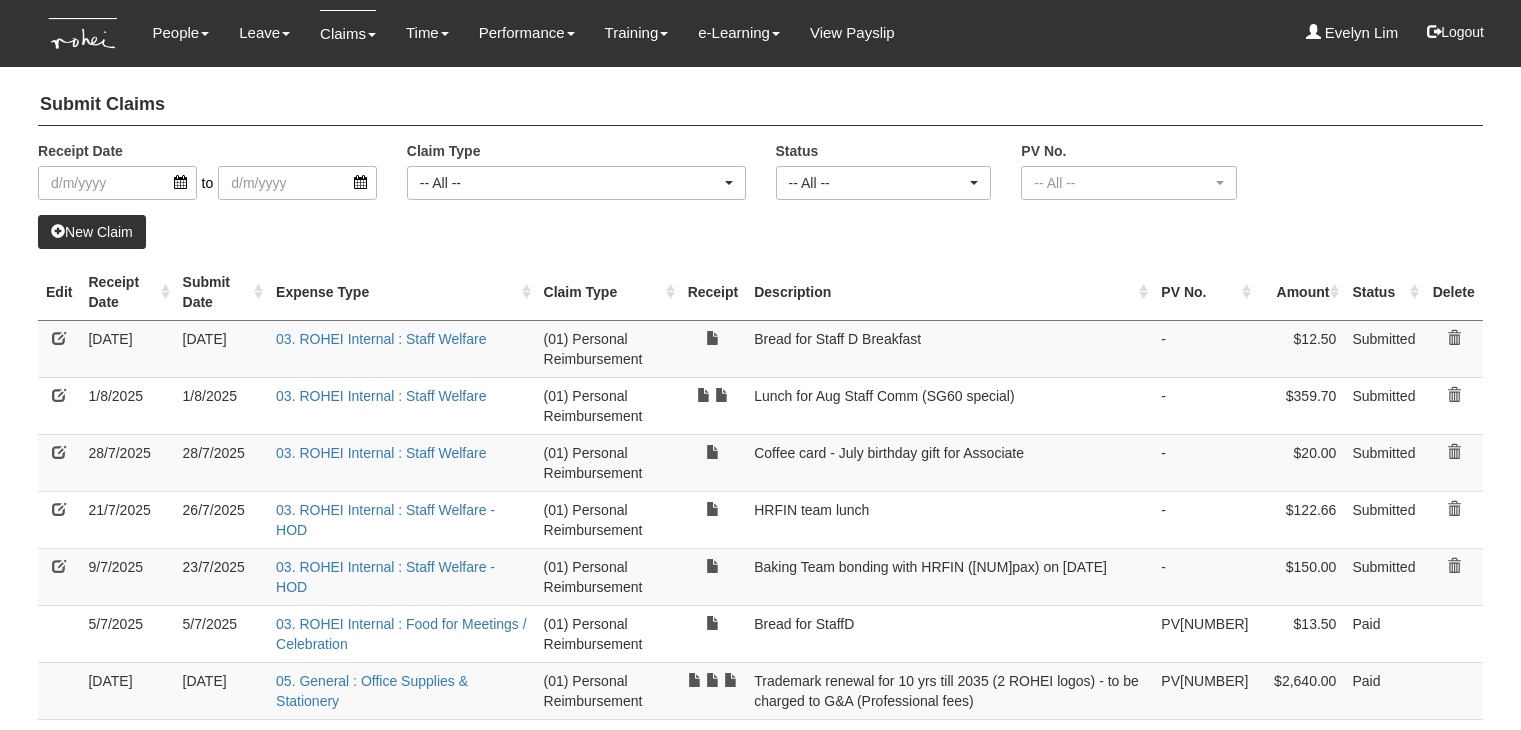 select on "50" 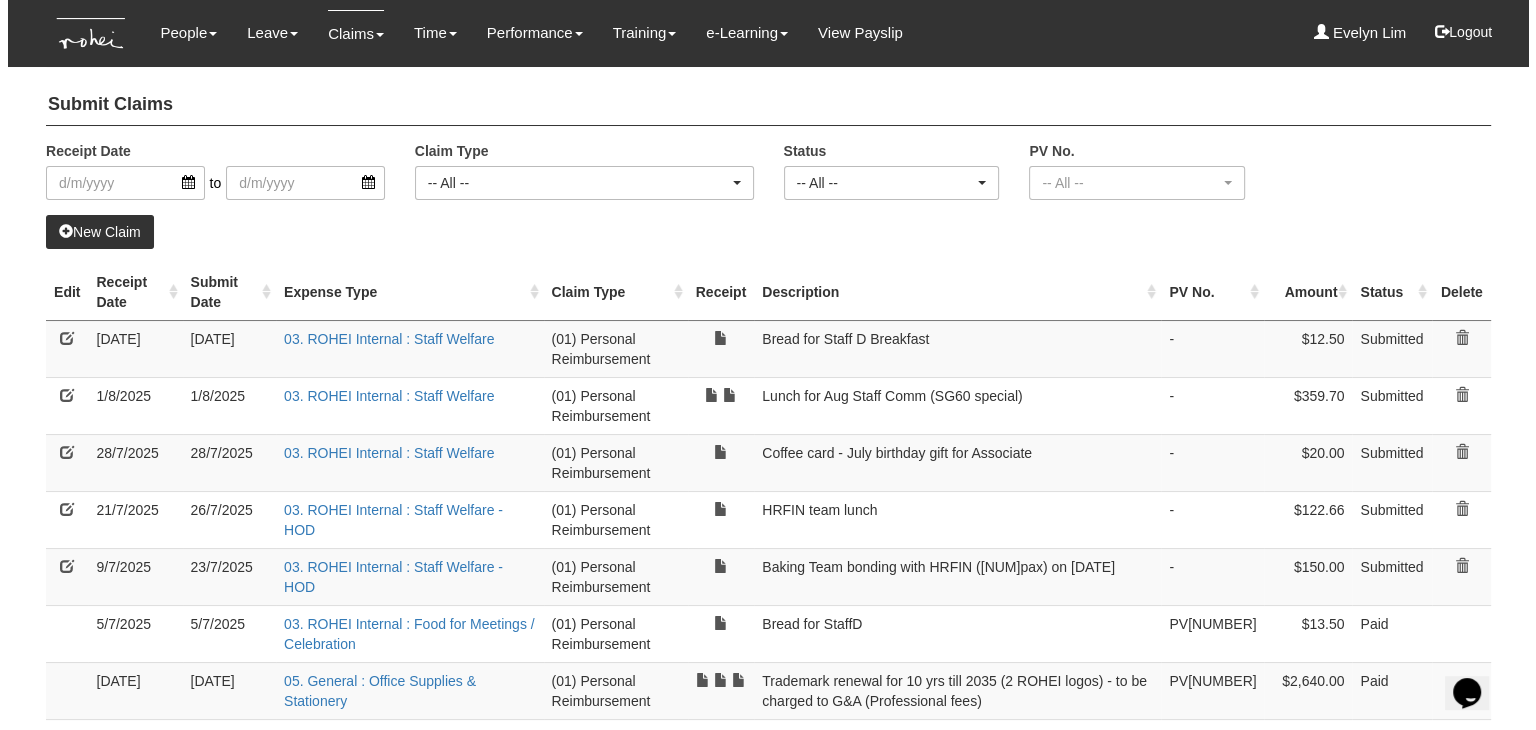 scroll, scrollTop: 0, scrollLeft: 0, axis: both 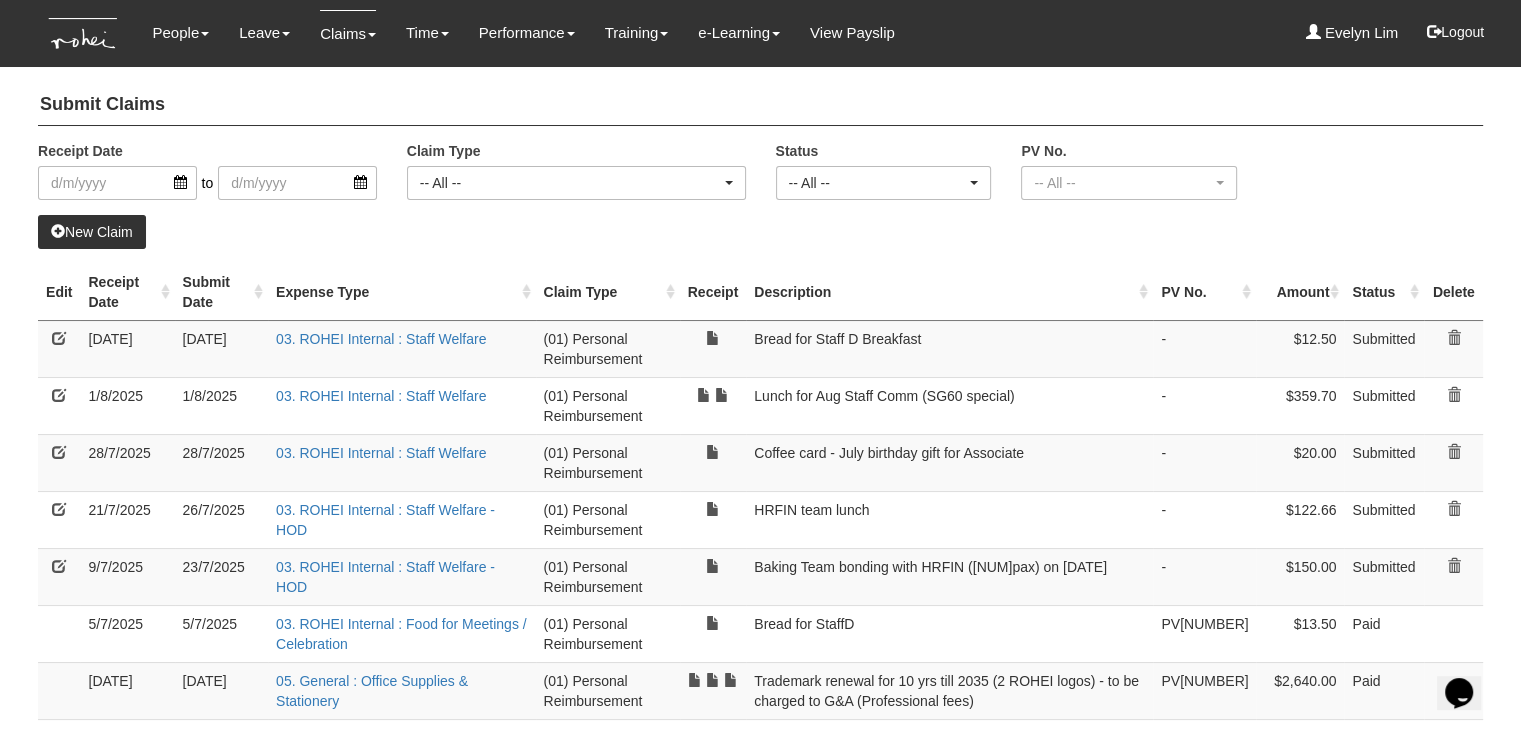 click on "New Claim" at bounding box center [92, 232] 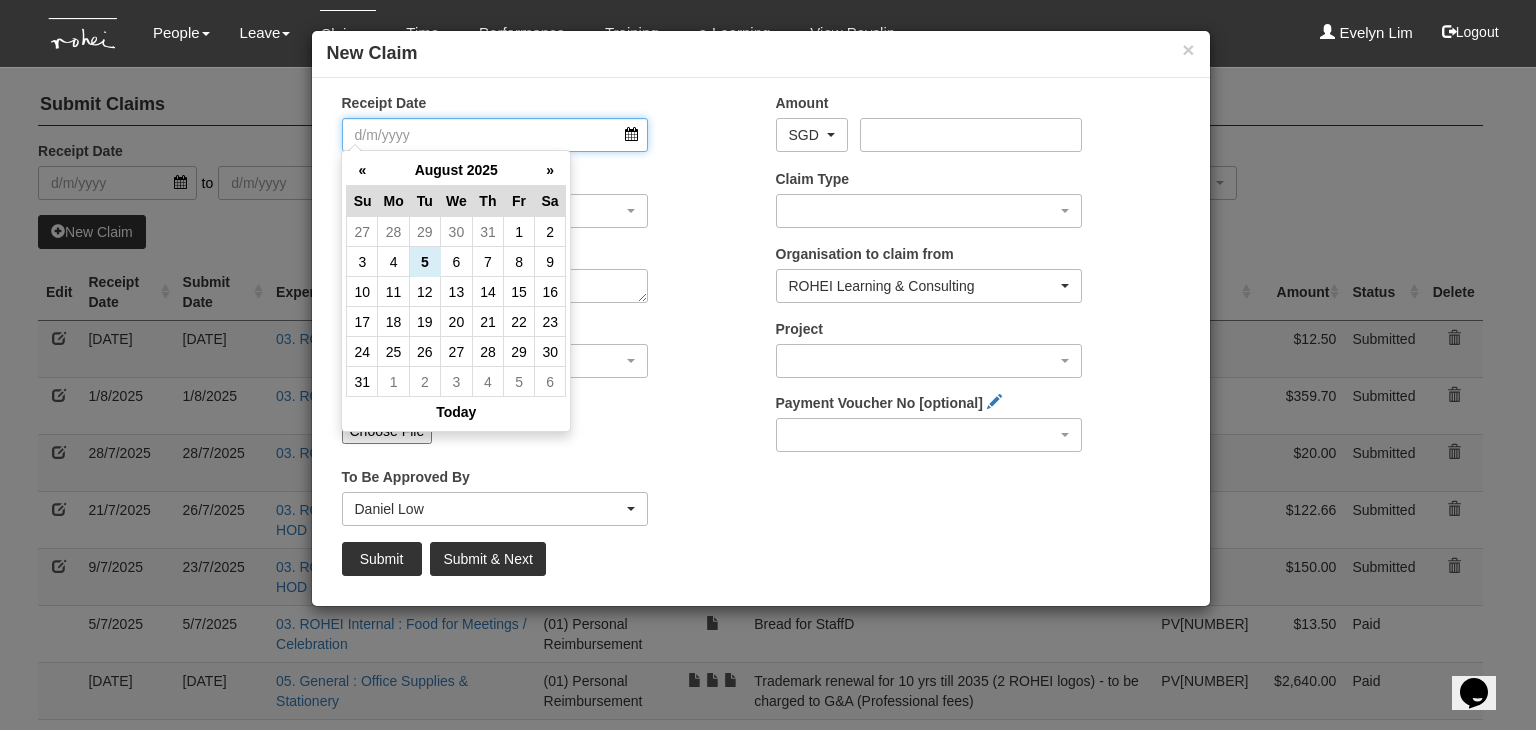 click on "Receipt Date" at bounding box center [495, 135] 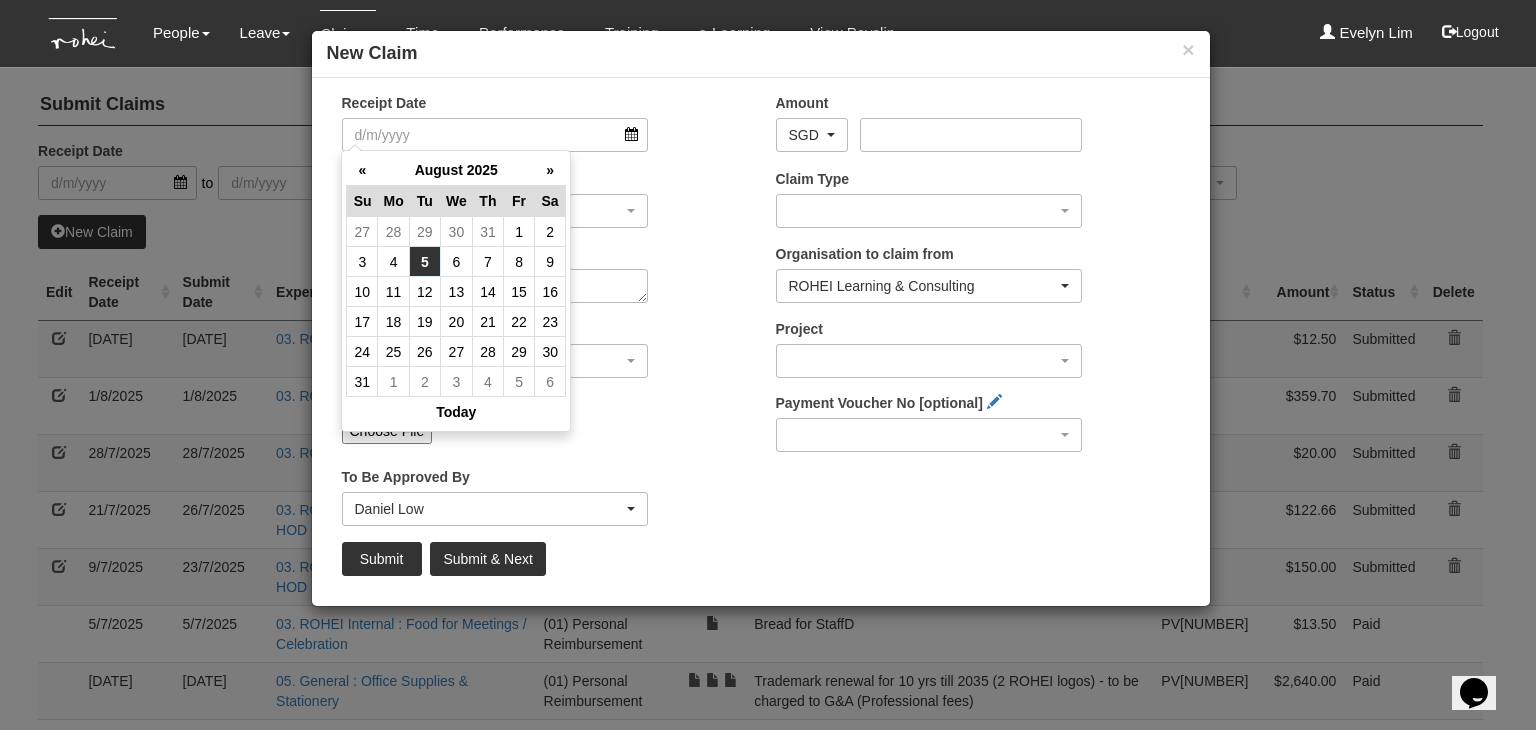 click on "5" at bounding box center [424, 262] 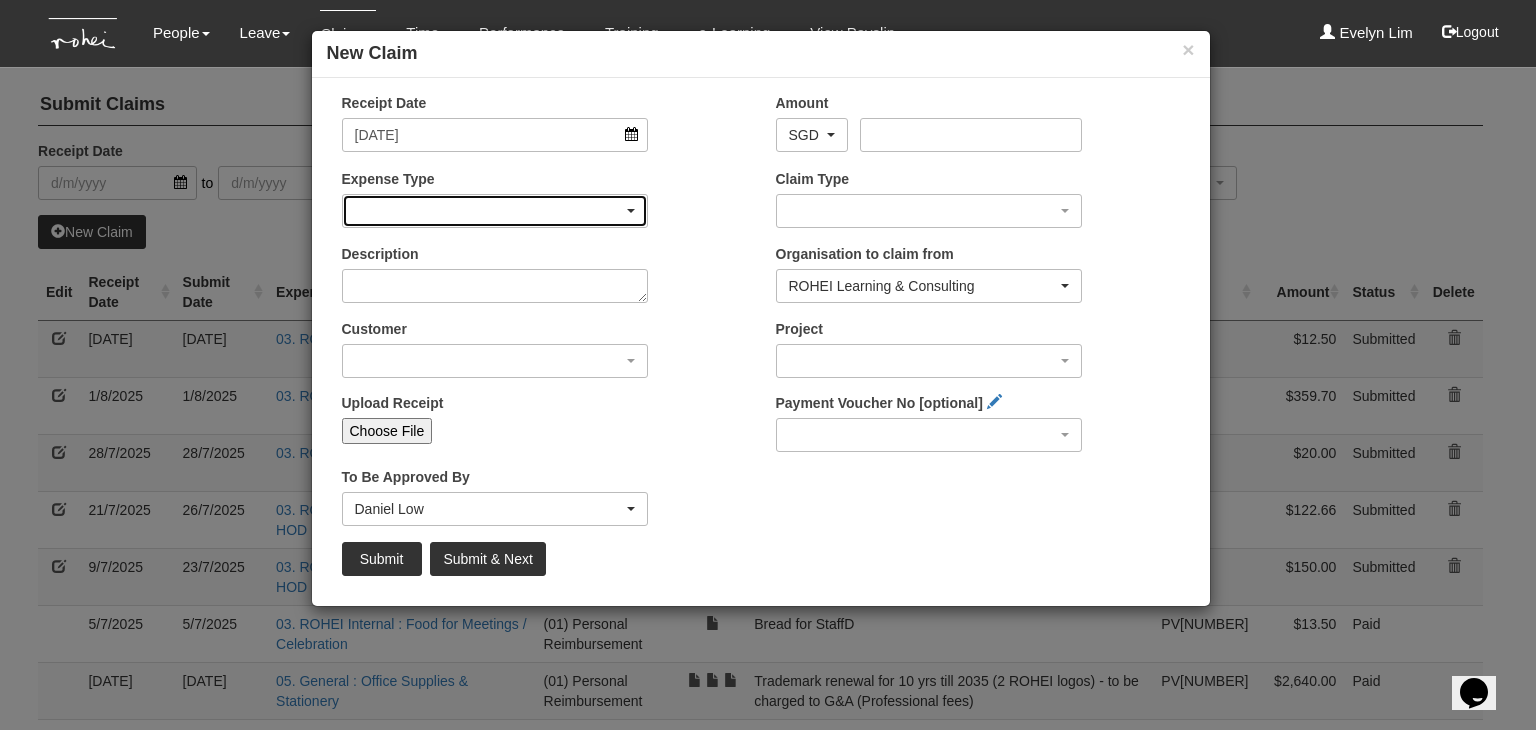 click at bounding box center [495, 211] 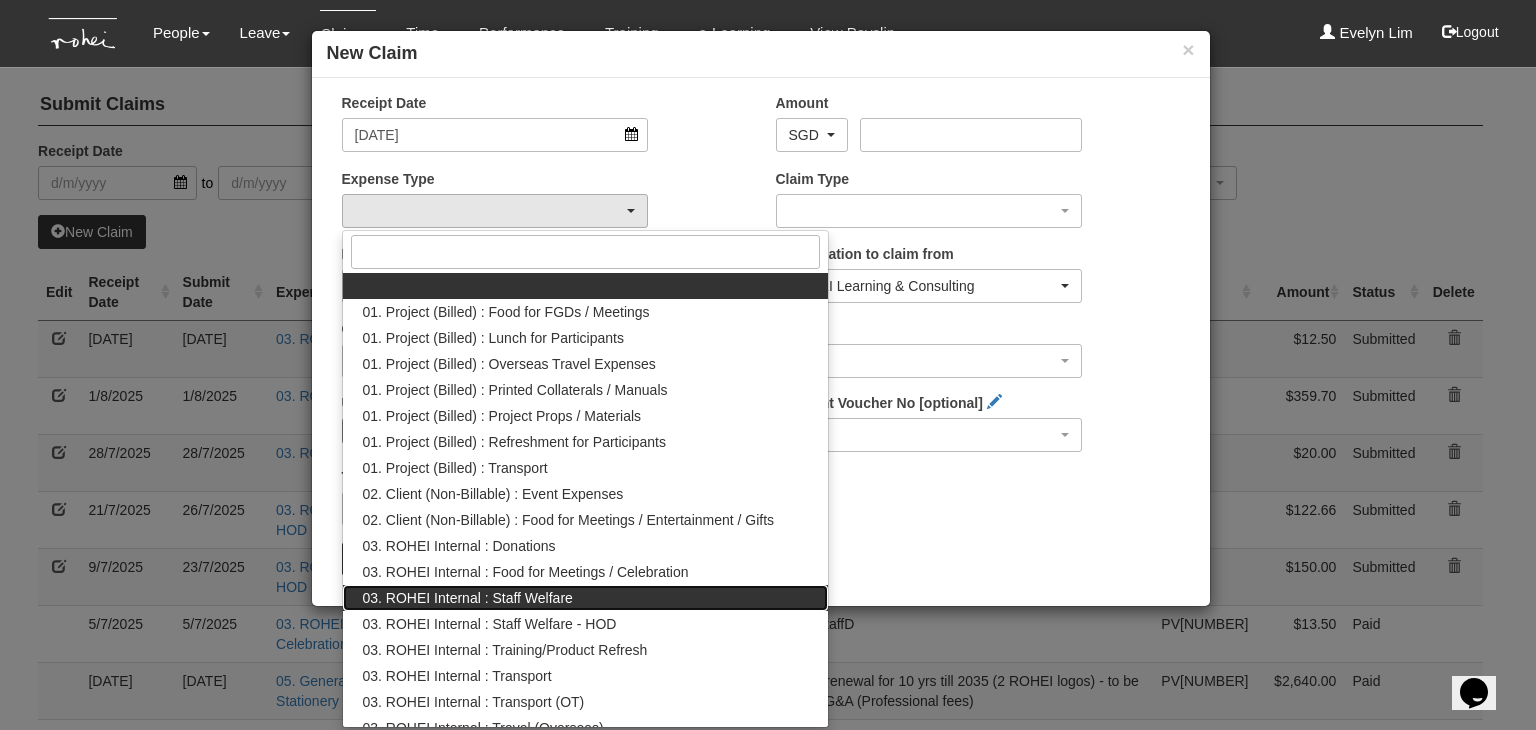click on "03. ROHEI Internal : Staff Welfare" at bounding box center (468, 598) 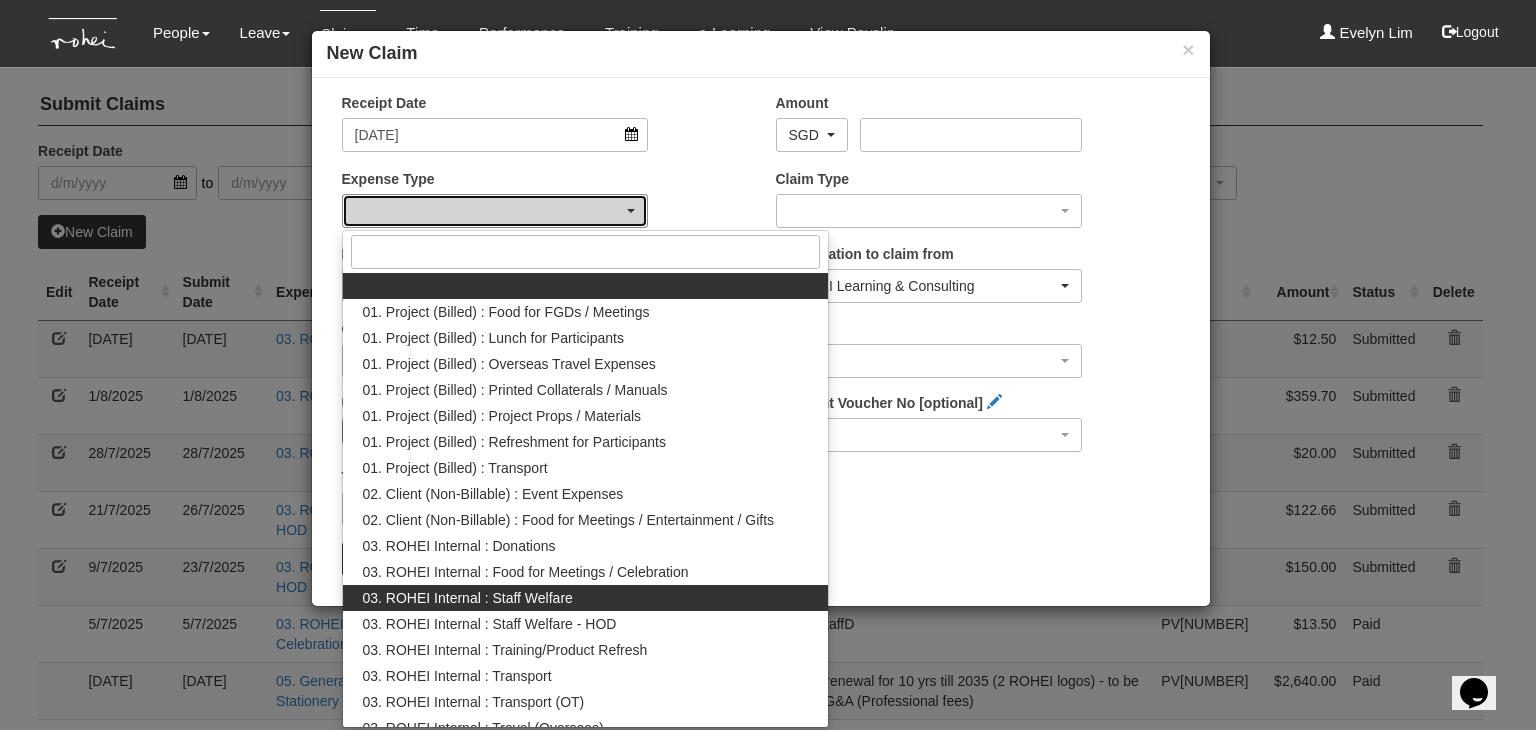 select on "210" 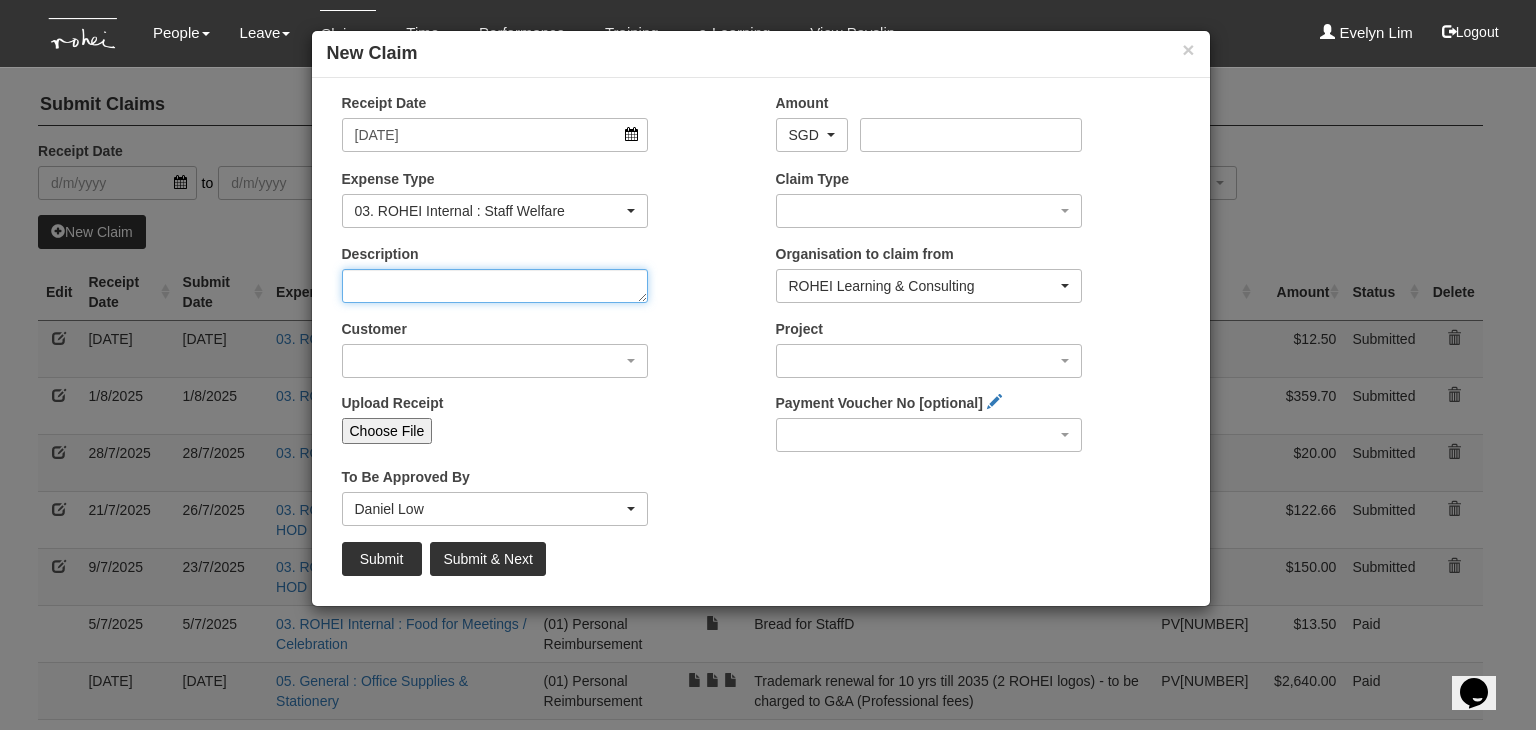click on "Description" at bounding box center [495, 286] 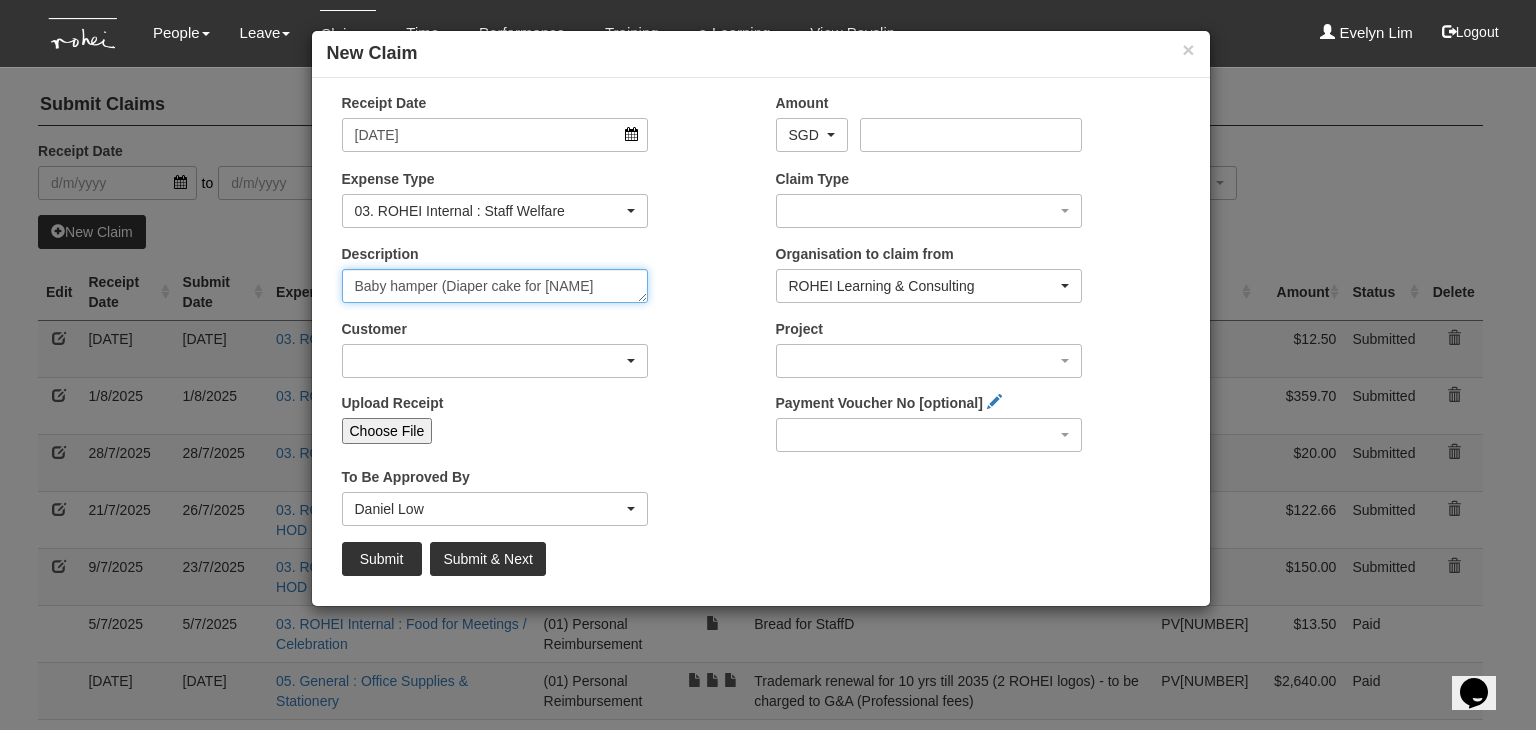 type on "Baby hamper (Diaper cake for [NAME]" 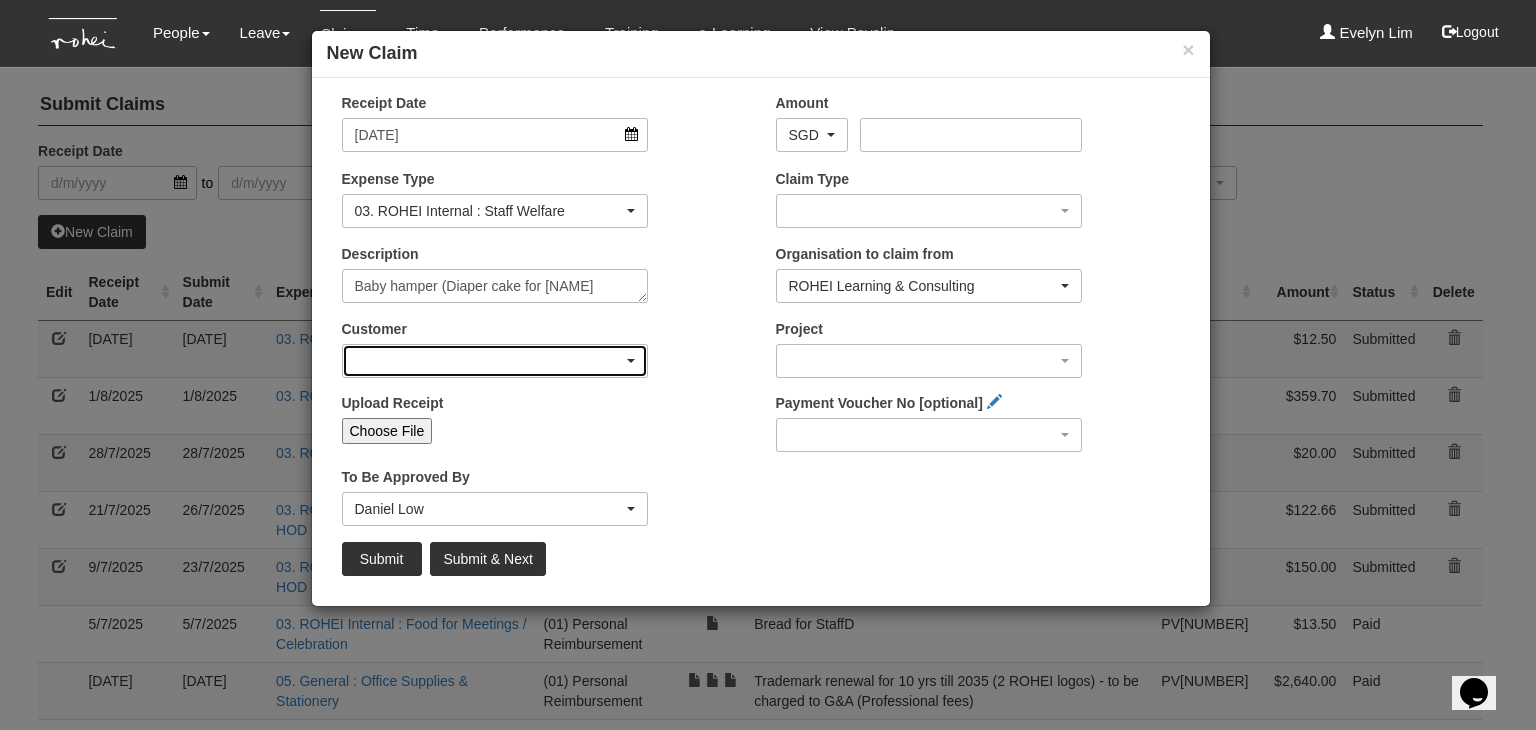 click at bounding box center (495, 361) 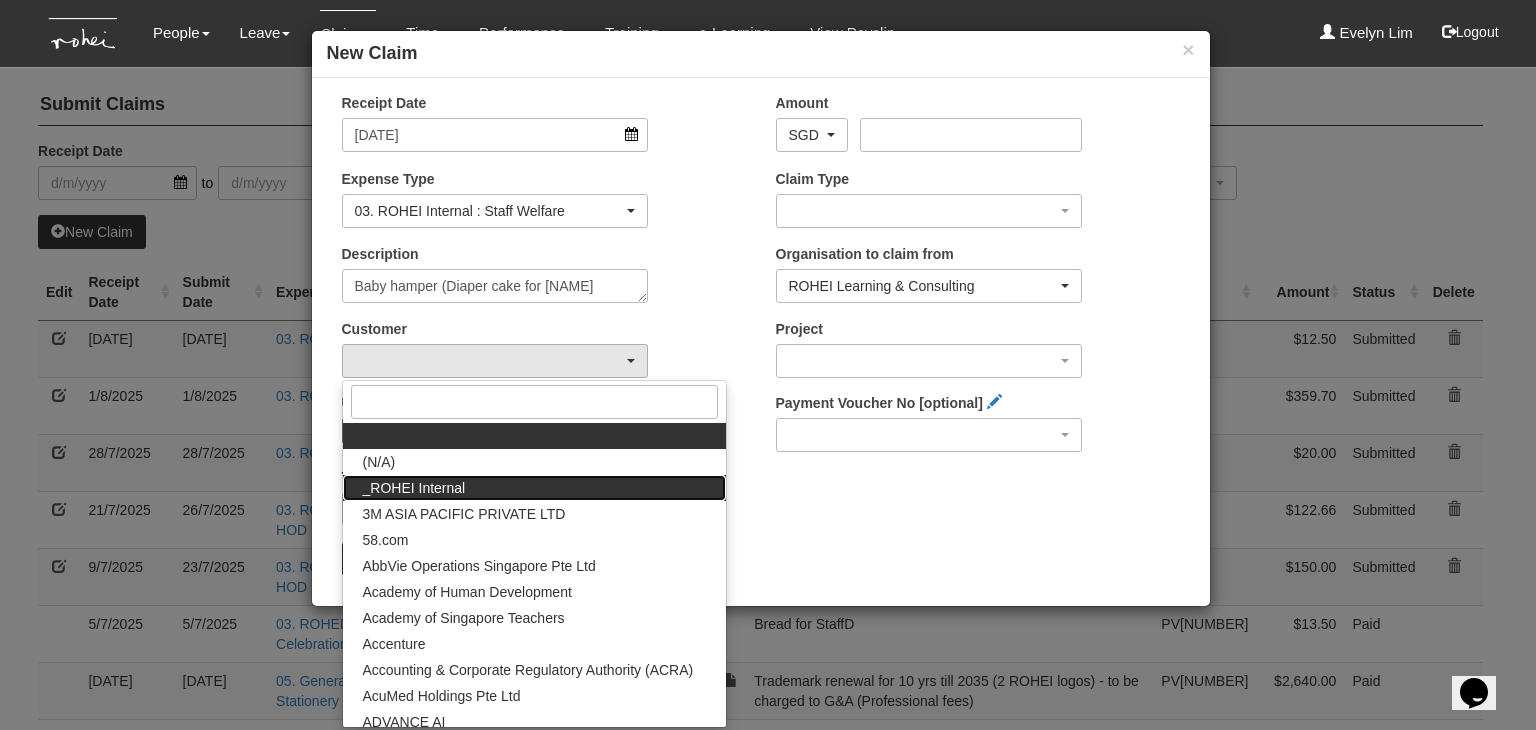 click on "_ROHEI Internal" at bounding box center [414, 488] 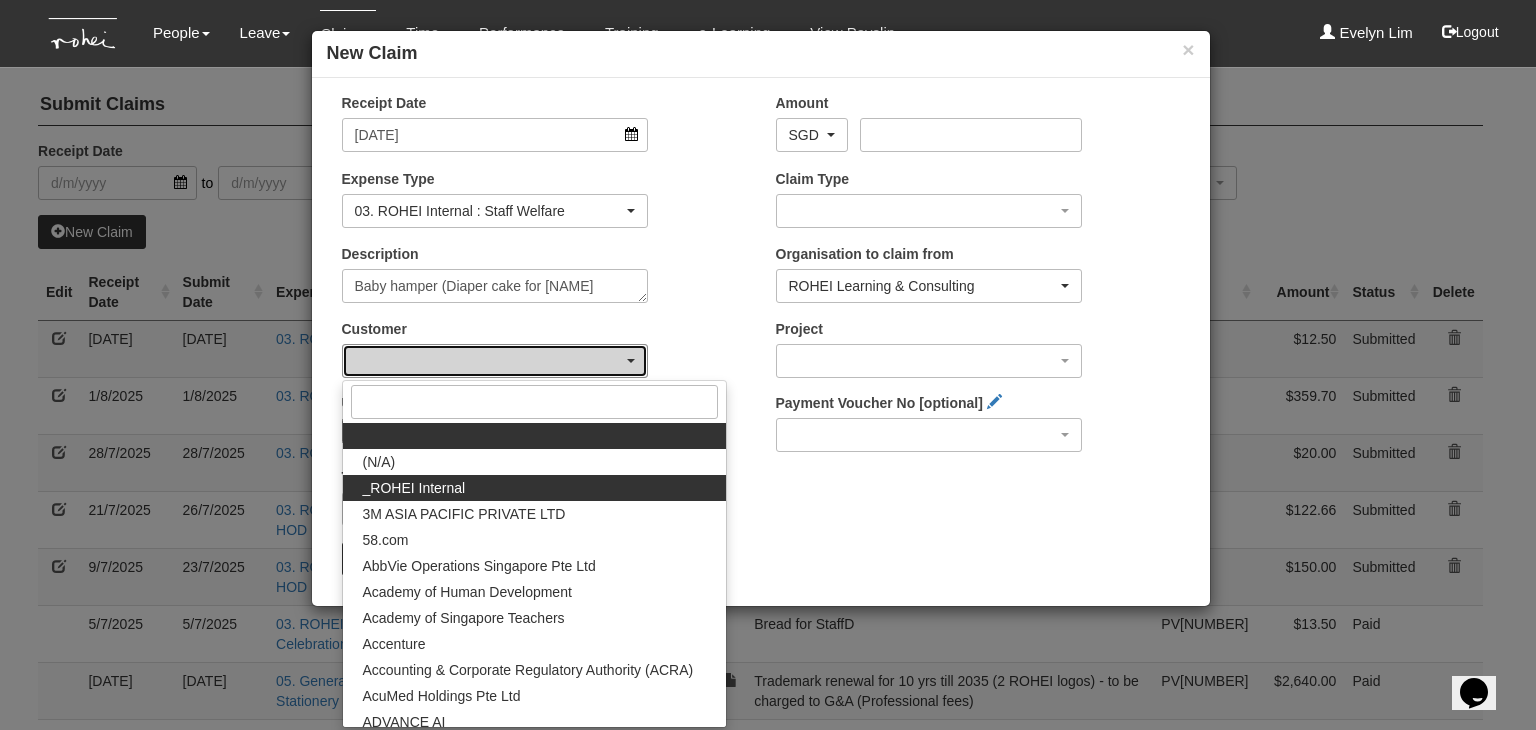 select on "397" 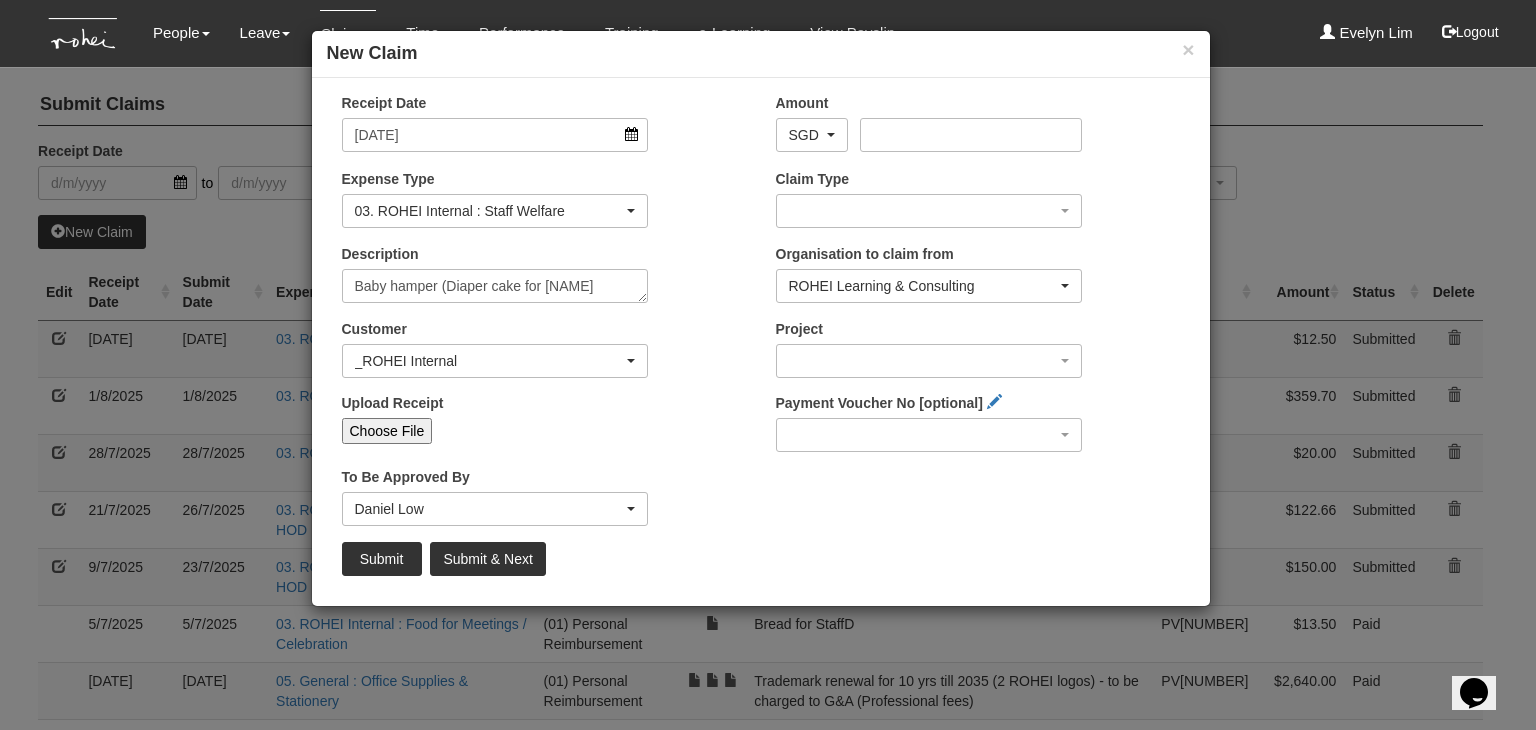 click on "Choose File" at bounding box center [387, 431] 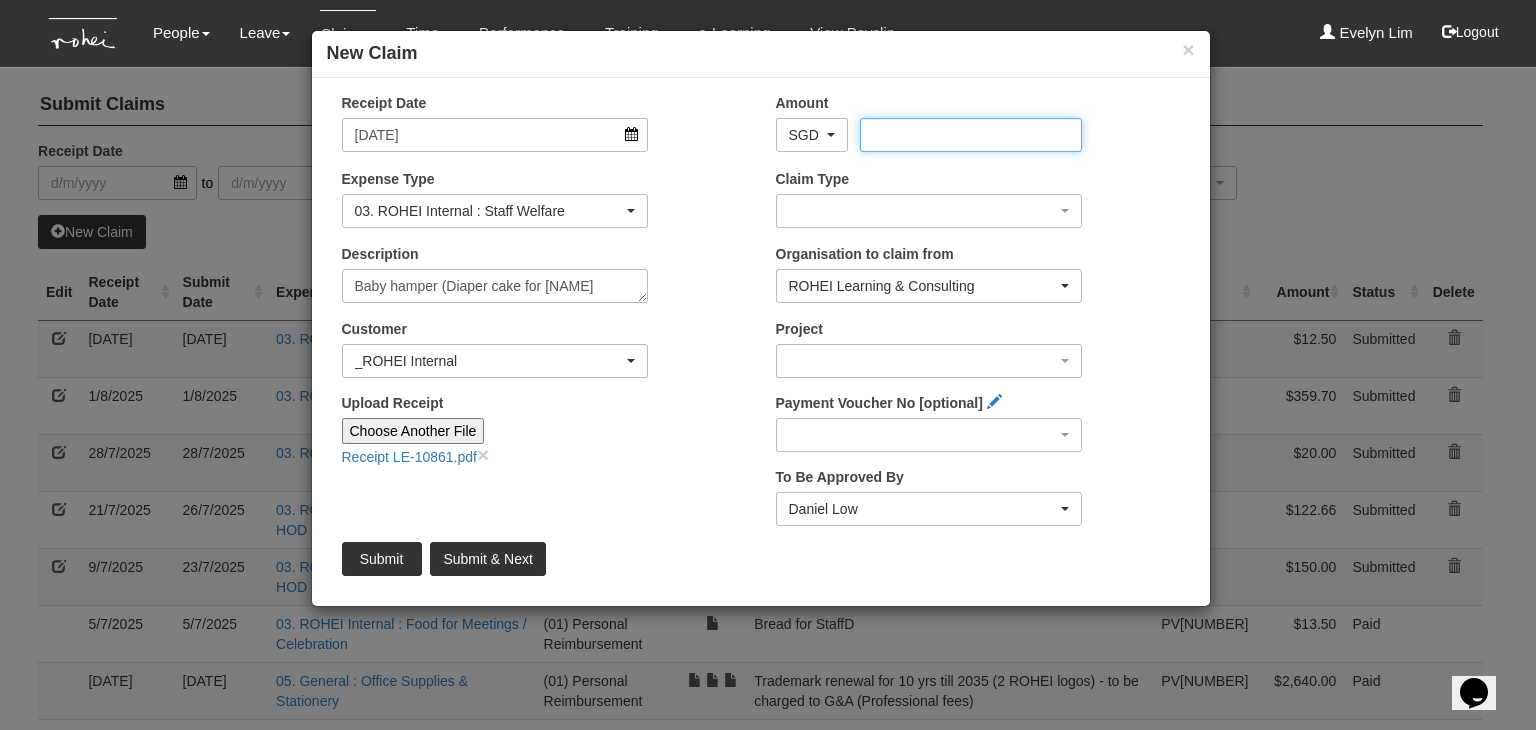 click on "Amount" at bounding box center [971, 135] 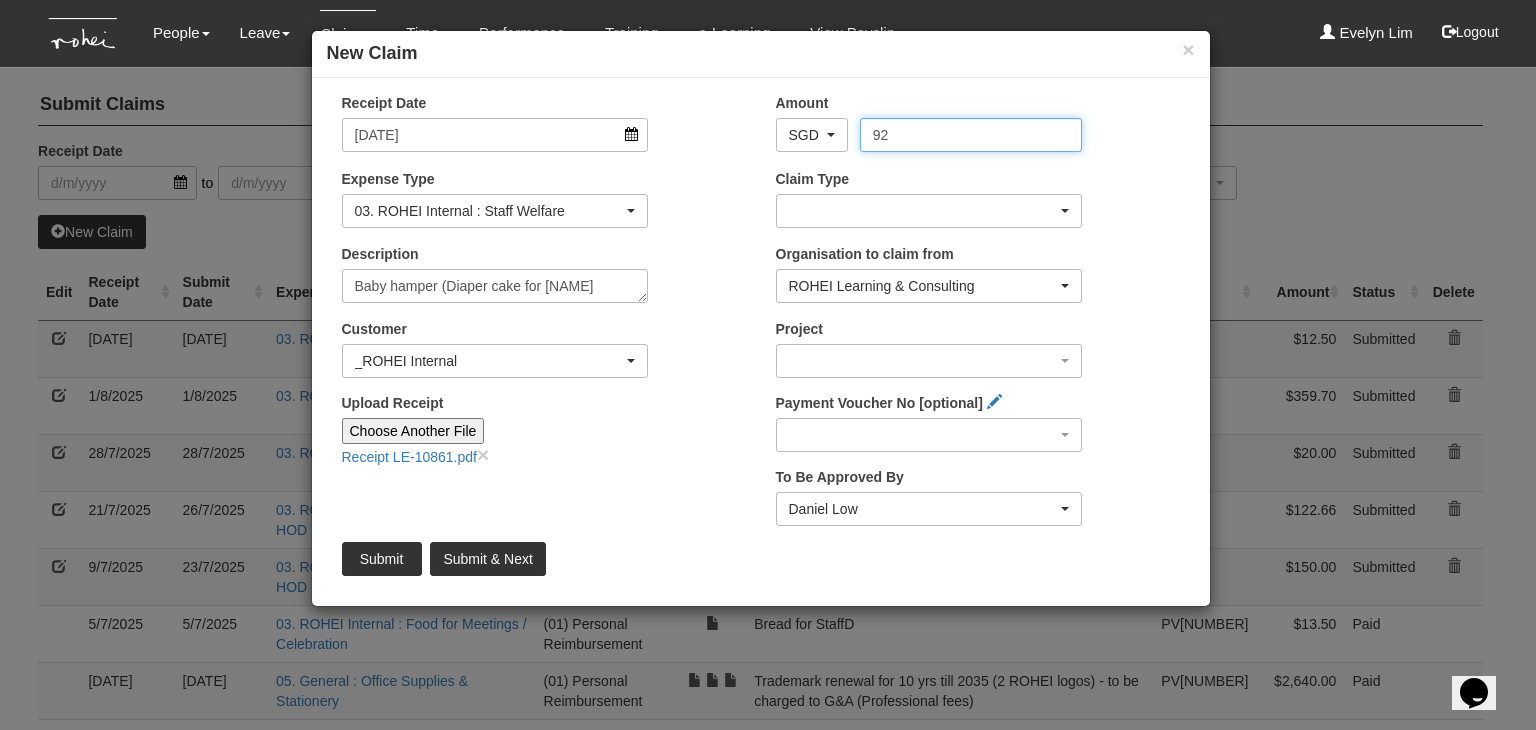 type on "92" 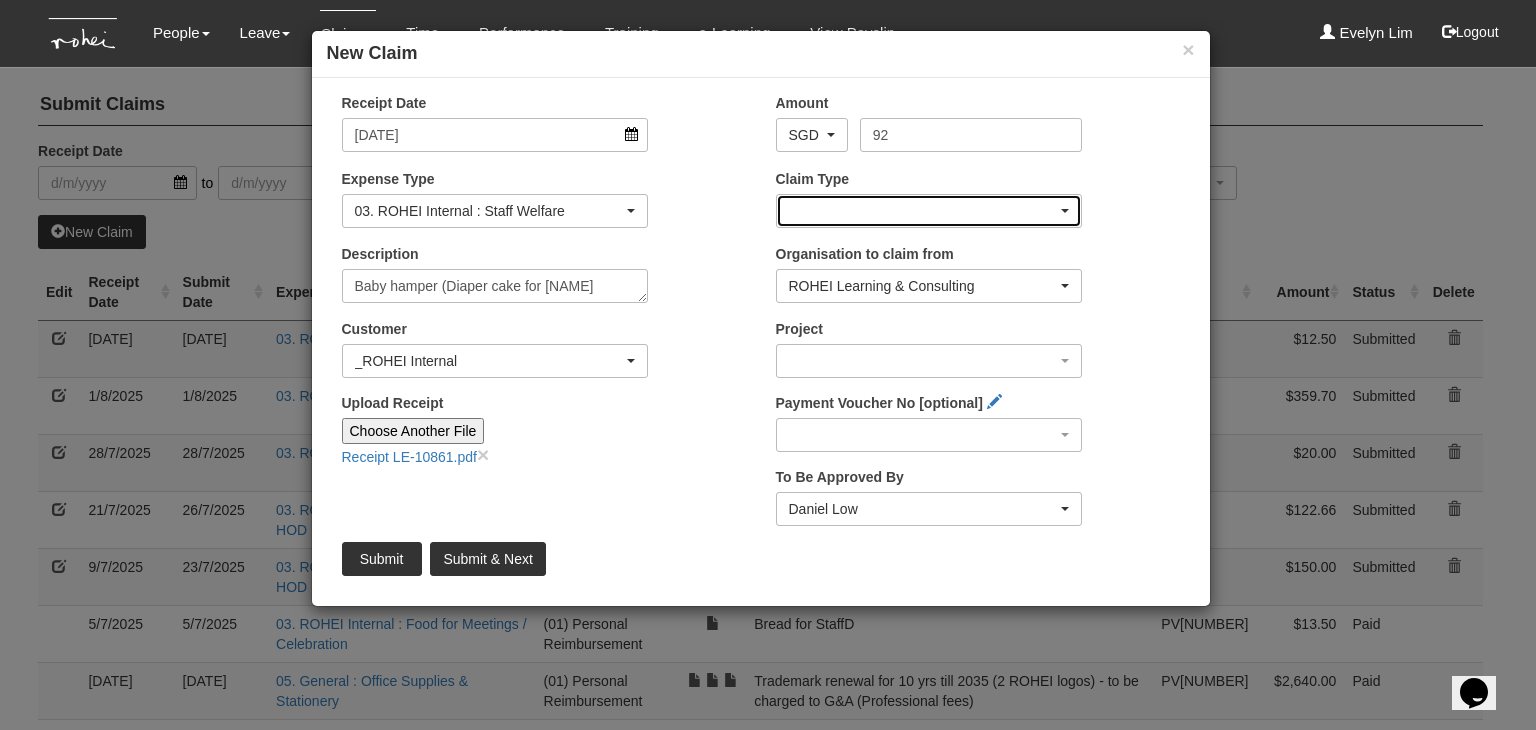 click at bounding box center [929, 211] 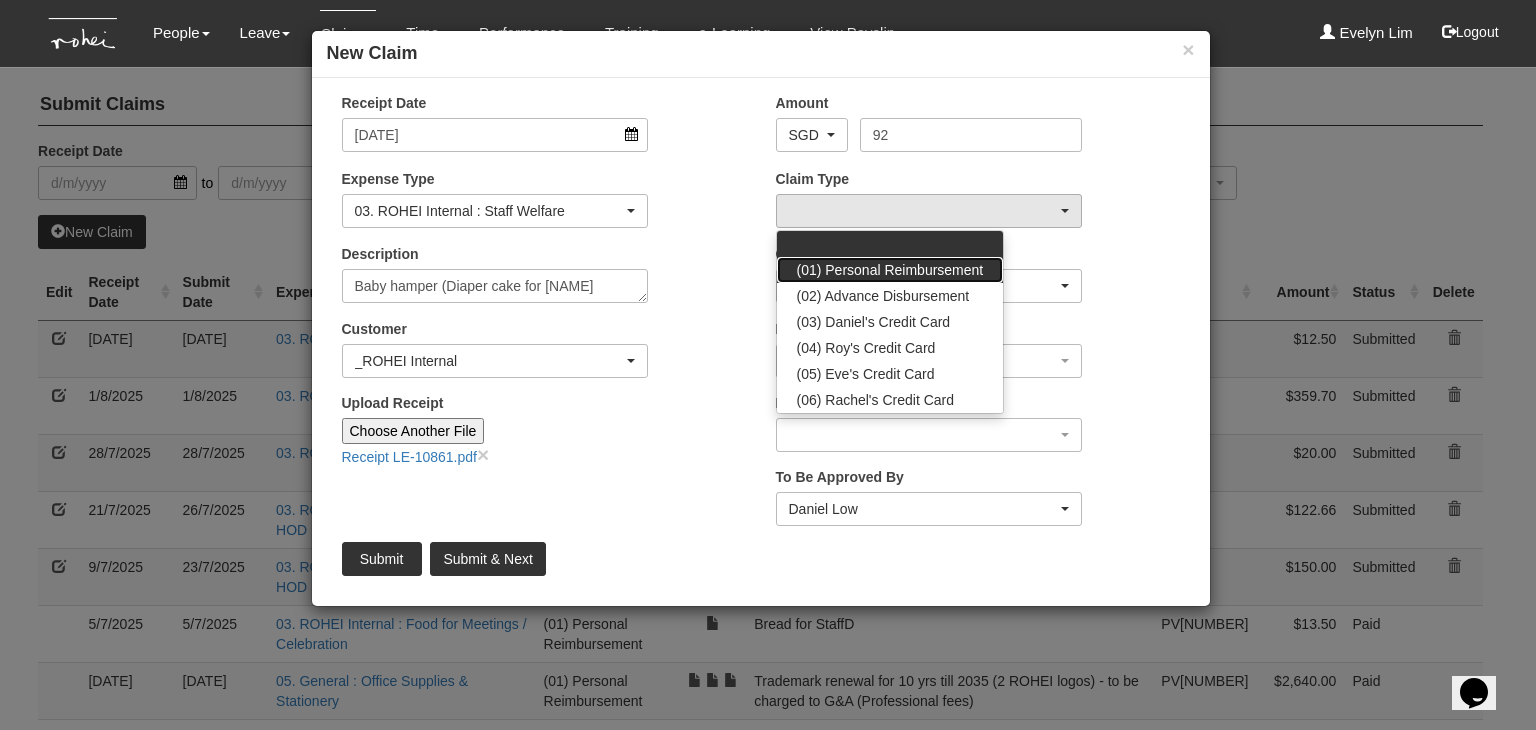 click on "(01) Personal Reimbursement" at bounding box center (890, 270) 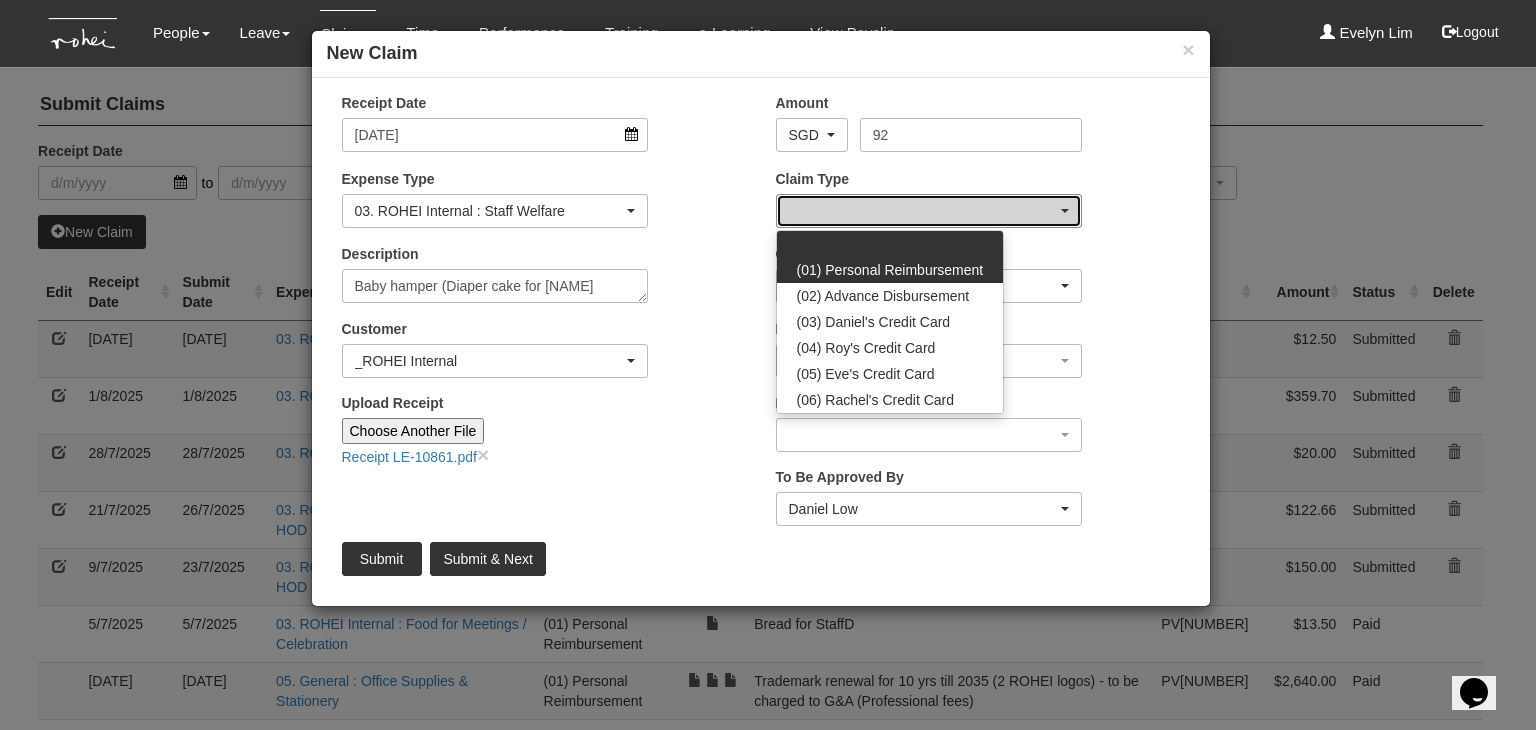 select on "14" 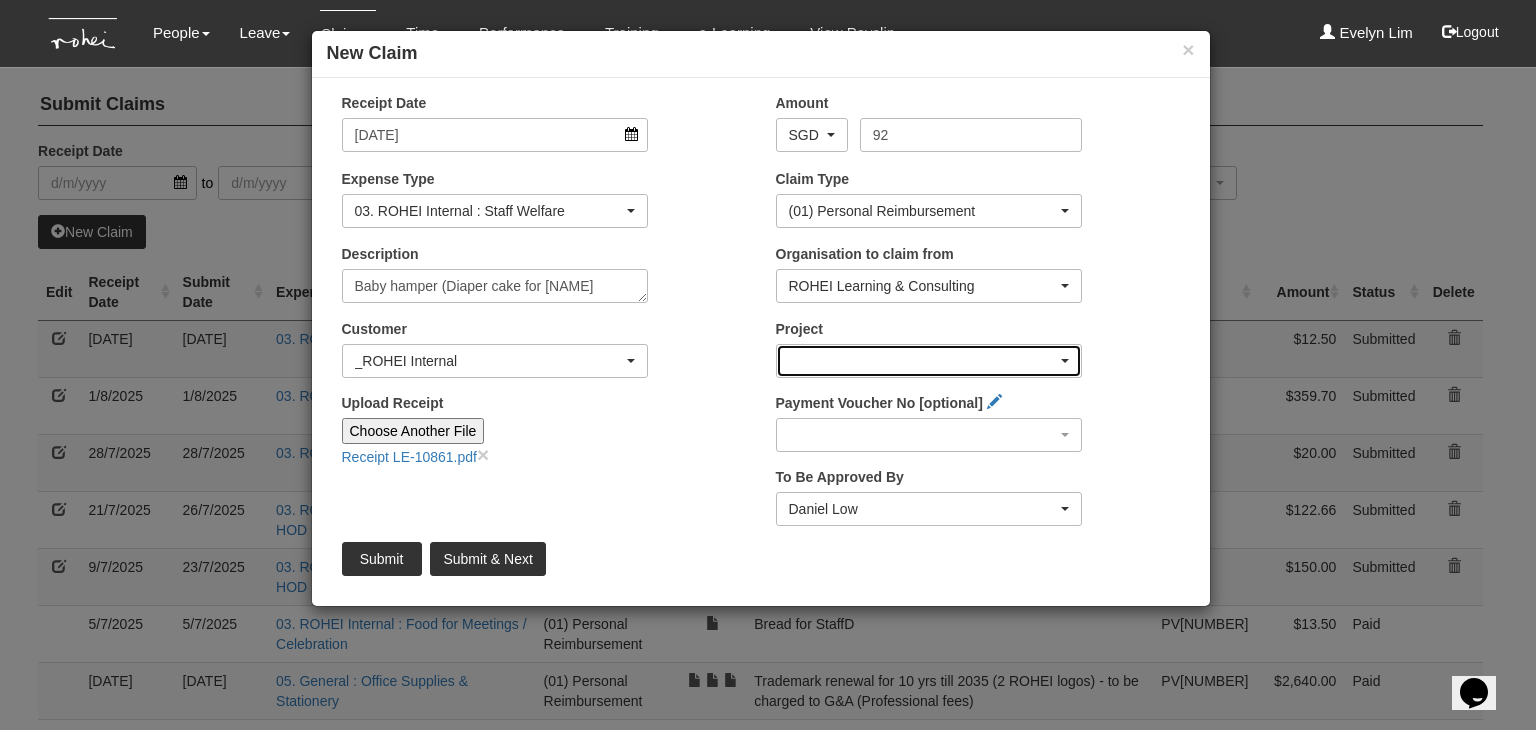 click at bounding box center (929, 361) 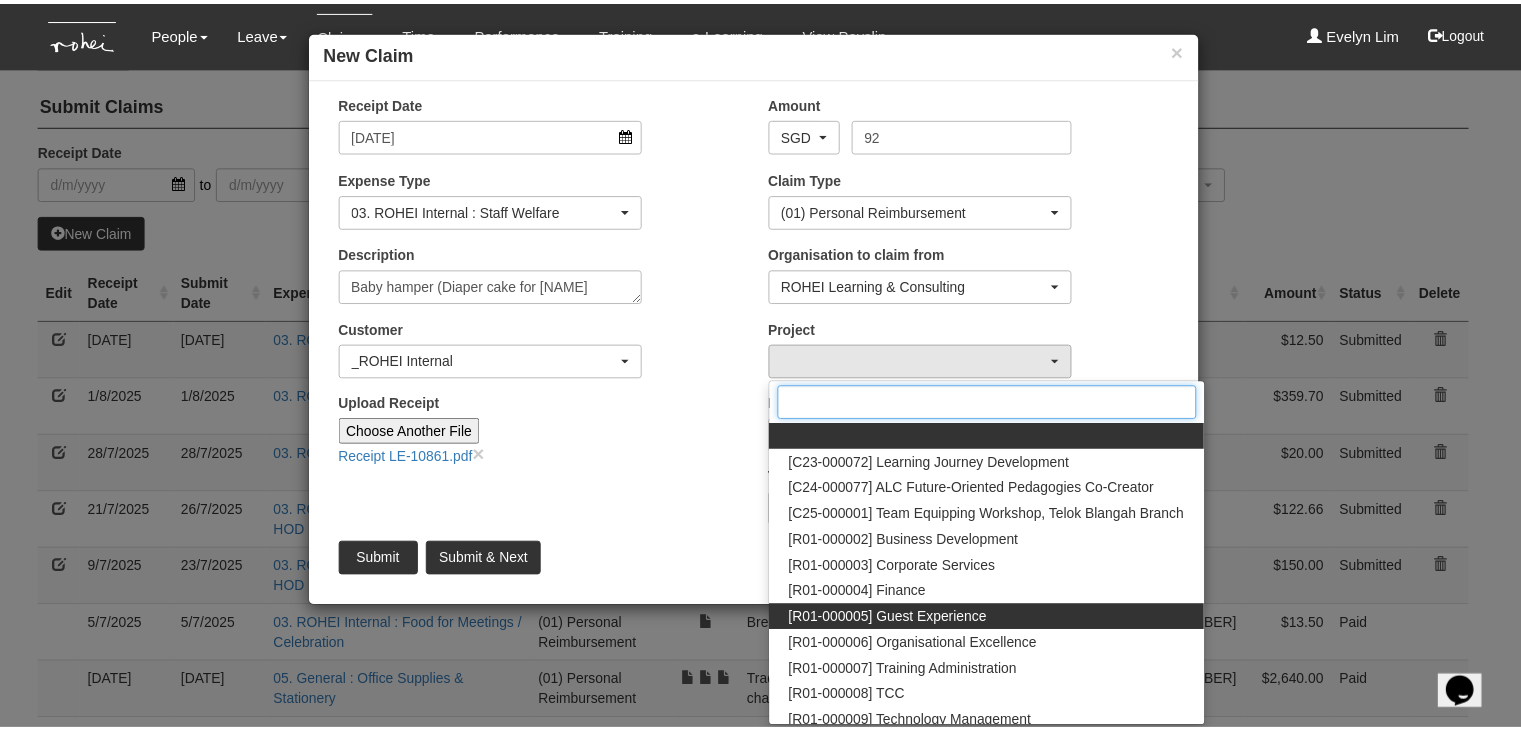 scroll, scrollTop: 100, scrollLeft: 0, axis: vertical 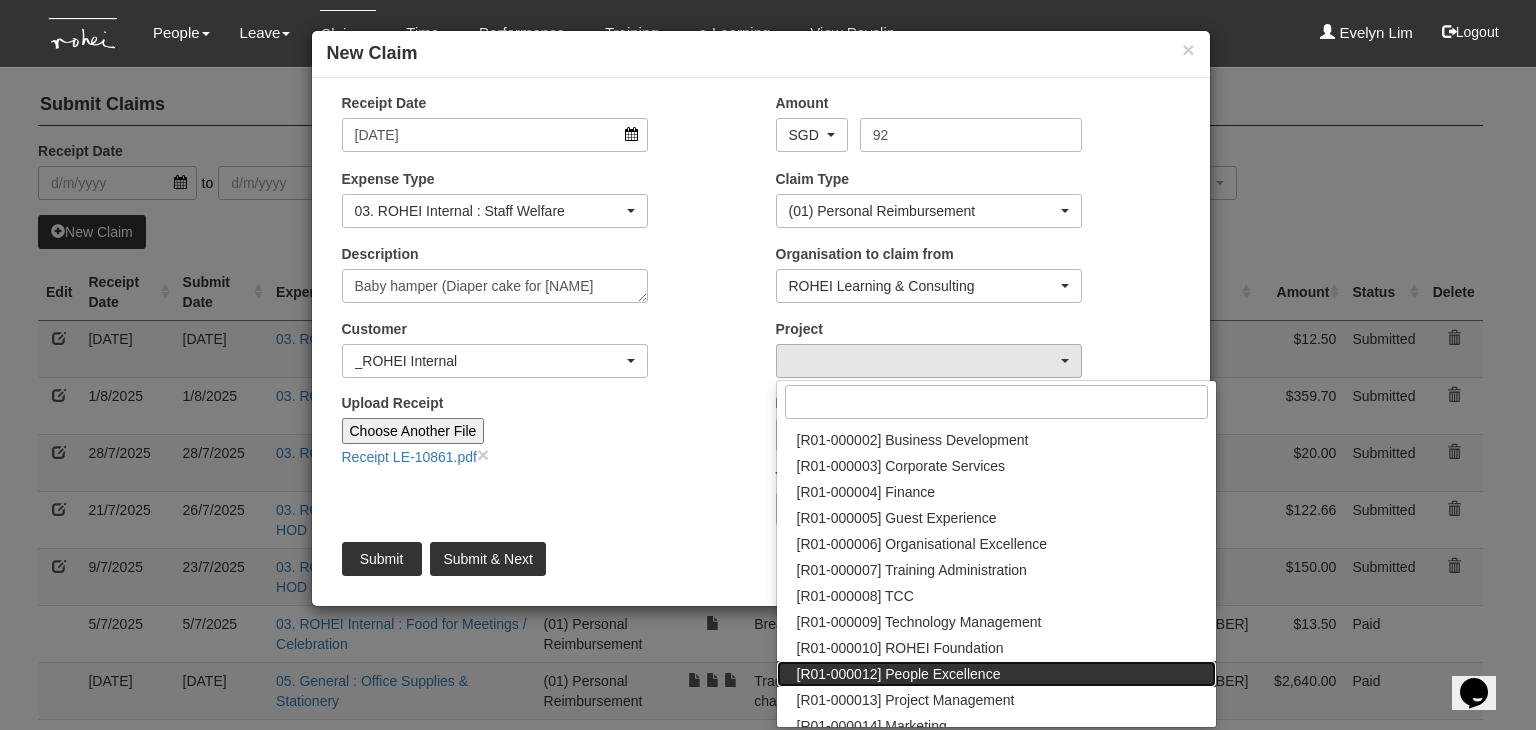 click on "[R01-000012] People Excellence" at bounding box center [899, 674] 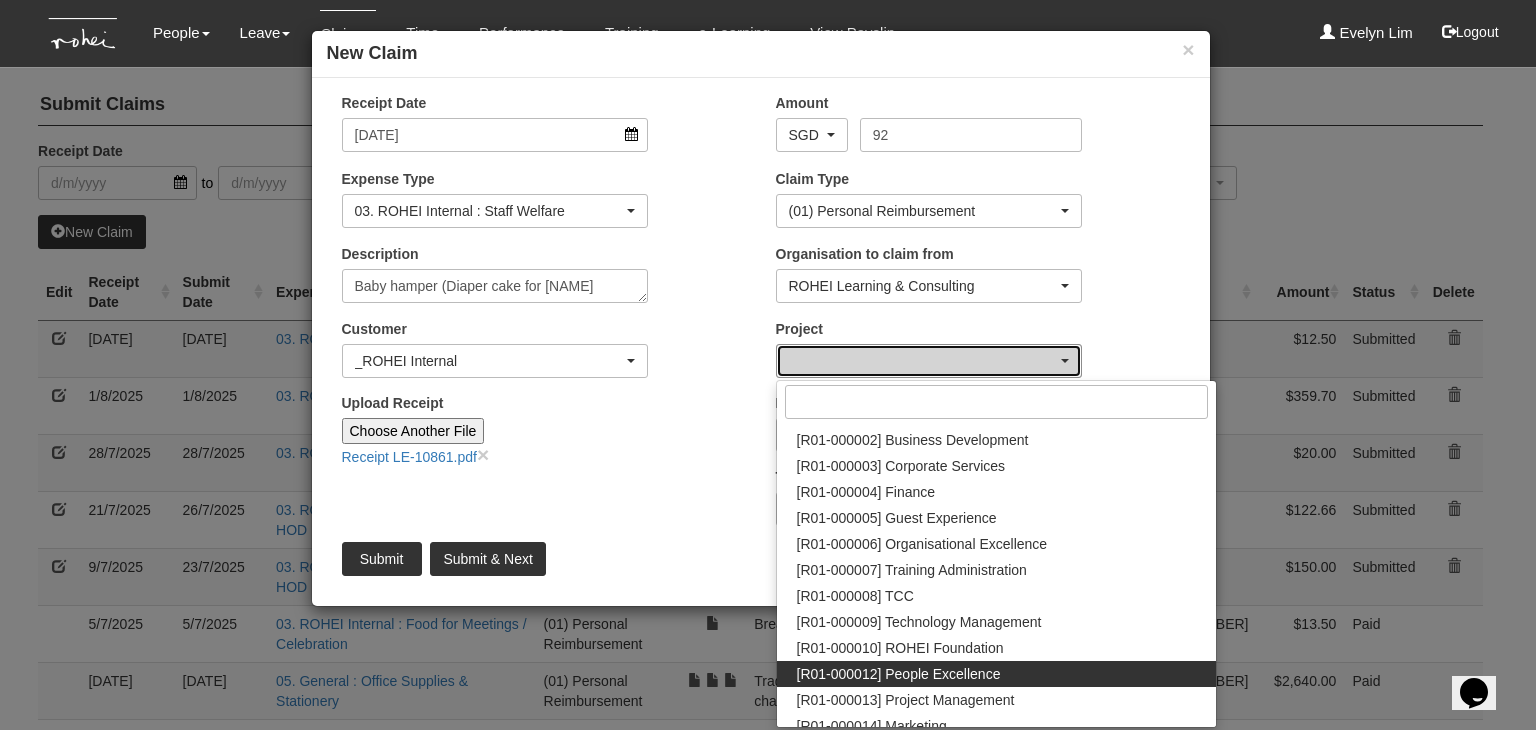 select on "1221" 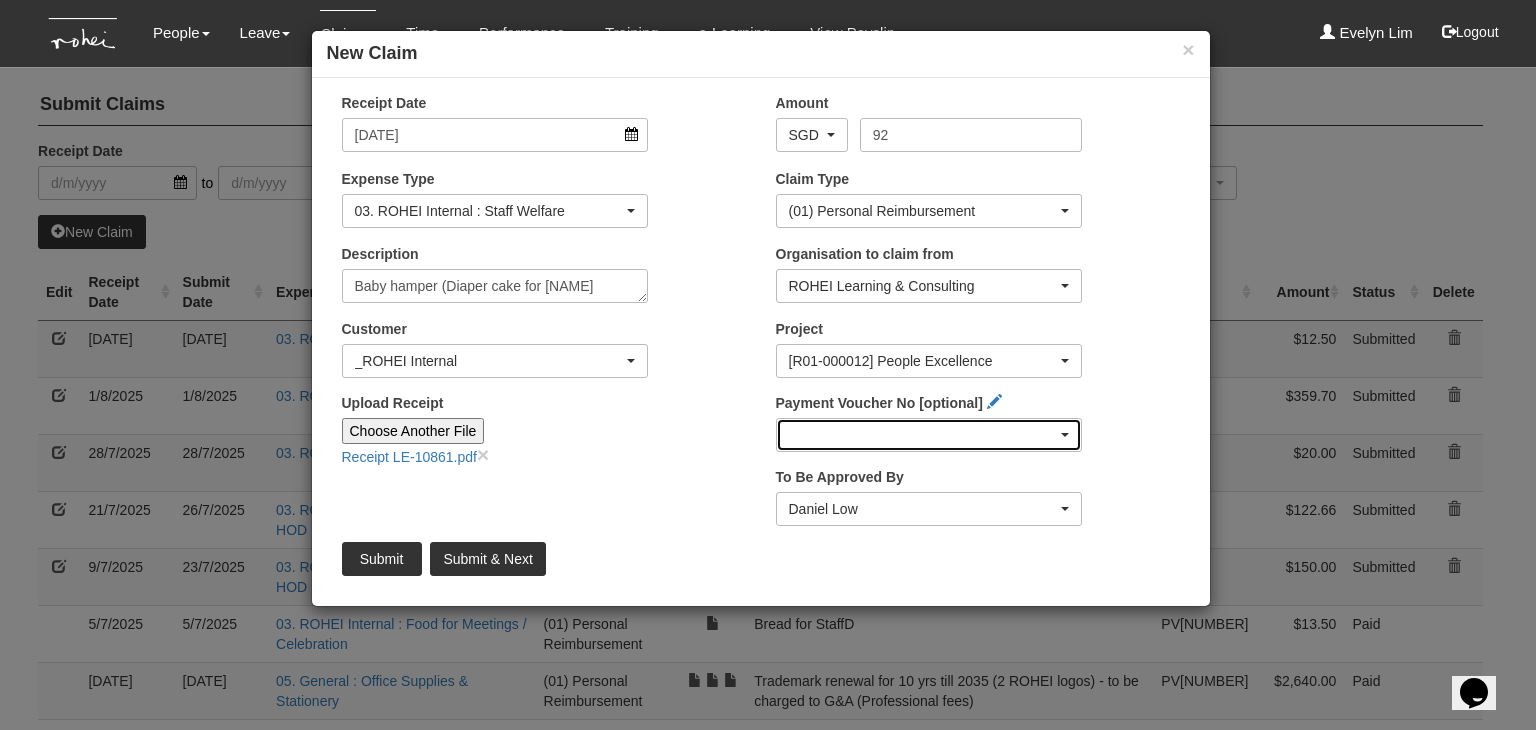 click at bounding box center [929, 435] 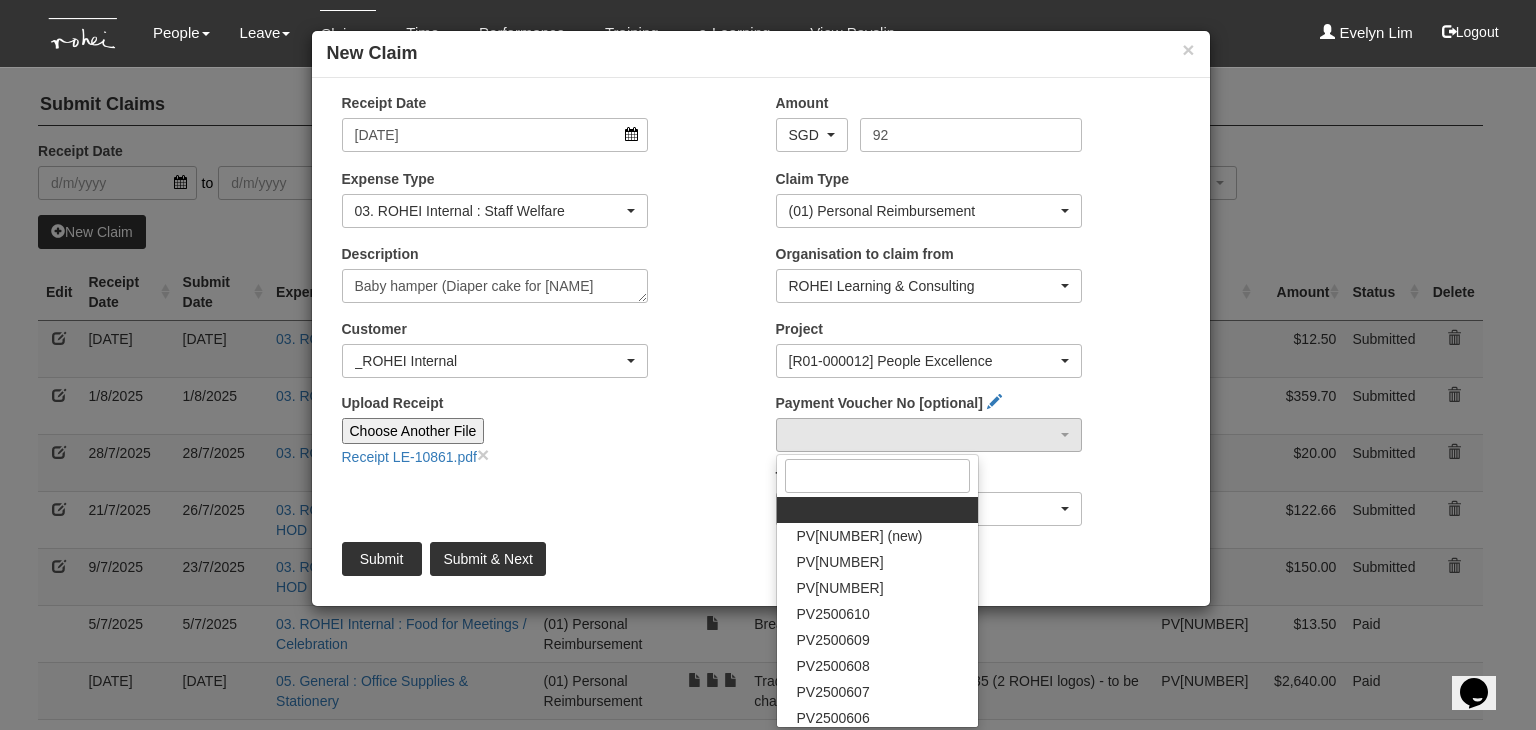 click on "Payment Voucher No [optional]
PV[NUMBER] (new)
PV[NUMBER]
PV[NUMBER]
PV[NUMBER]
PV[NUMBER]
PV[NUMBER]
PV[NUMBER]
PV[NUMBER]
PV[NUMBER]
PV[NUMBER]
PV[NUMBER]
PV[NUMBER]
PV[NUMBER]
PV[NUMBER]
PV[NUMBER]
PV[NUMBER]
PV[NUMBER]
PV[NUMBER]
PV[NUMBER]
PV[NUMBER]
PV[NUMBER]   PV[NUMBER] (new) PV[NUMBER] PV[NUMBER] PV[NUMBER] PV[NUMBER] PV[NUMBER] PV[NUMBER] PV[NUMBER] PV[NUMBER] PV[NUMBER] PV[NUMBER] PV[NUMBER] PV[NUMBER] PV[NUMBER] PV[NUMBER] PV[NUMBER] PV[NUMBER] PV[NUMBER] PV[NUMBER] PV[NUMBER] PV[NUMBER]" at bounding box center (978, 430) 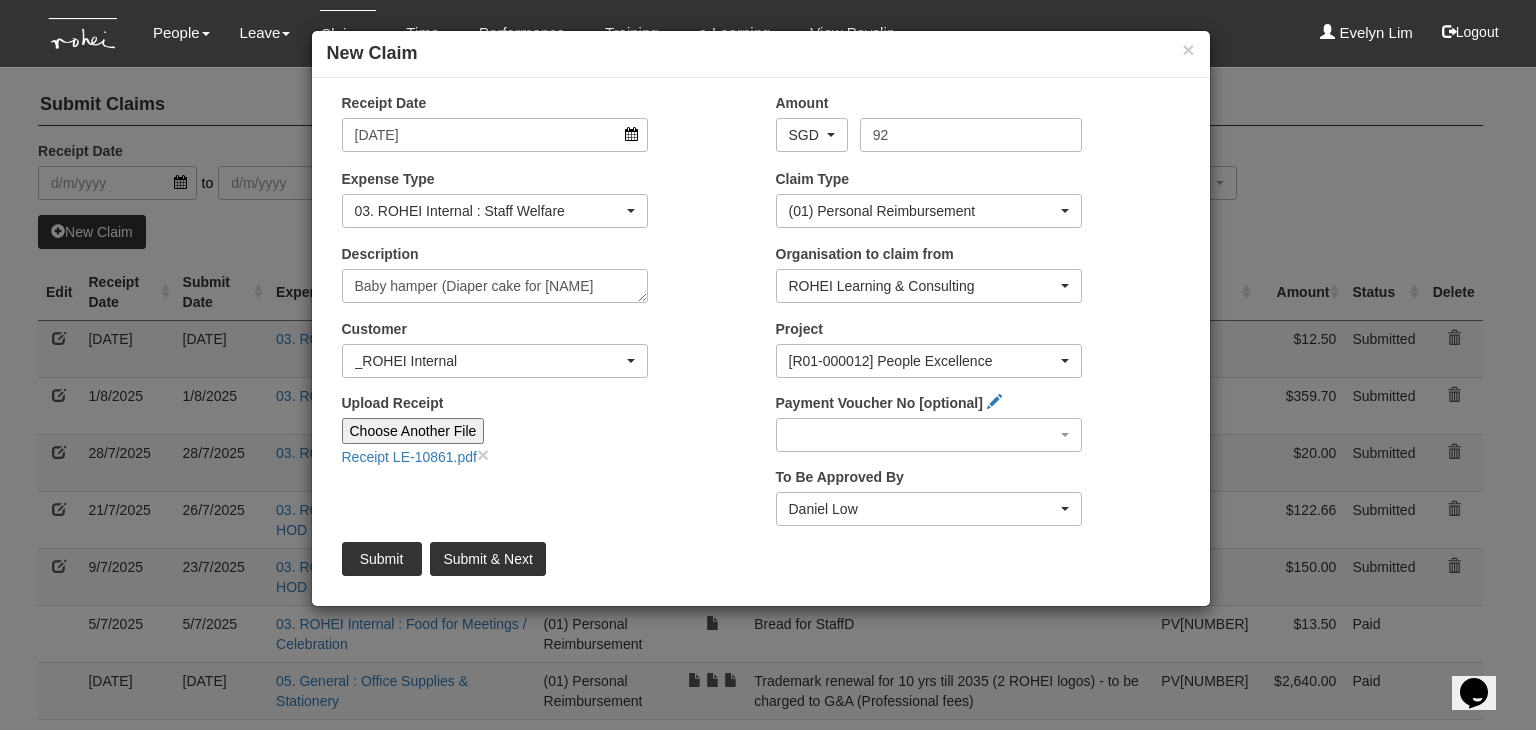click on "Payment Voucher No [optional]
PV[NUMBER] (new)
PV[NUMBER]
PV[NUMBER]
PV[NUMBER]
PV[NUMBER]
PV[NUMBER]
PV[NUMBER]
PV[NUMBER]
PV[NUMBER]
PV[NUMBER]
PV[NUMBER]
PV[NUMBER]
PV[NUMBER]
PV[NUMBER]
PV[NUMBER]
PV[NUMBER]
PV[NUMBER]
PV[NUMBER]
PV[NUMBER]
PV[NUMBER]
PV[NUMBER]   PV[NUMBER] (new) PV[NUMBER] PV[NUMBER] PV[NUMBER] PV[NUMBER] PV[NUMBER] PV[NUMBER] PV[NUMBER] PV[NUMBER] PV[NUMBER] PV[NUMBER] PV[NUMBER] PV[NUMBER] PV[NUMBER] PV[NUMBER] PV[NUMBER] PV[NUMBER] PV[NUMBER] PV[NUMBER] PV[NUMBER] PV[NUMBER]" at bounding box center [978, 430] 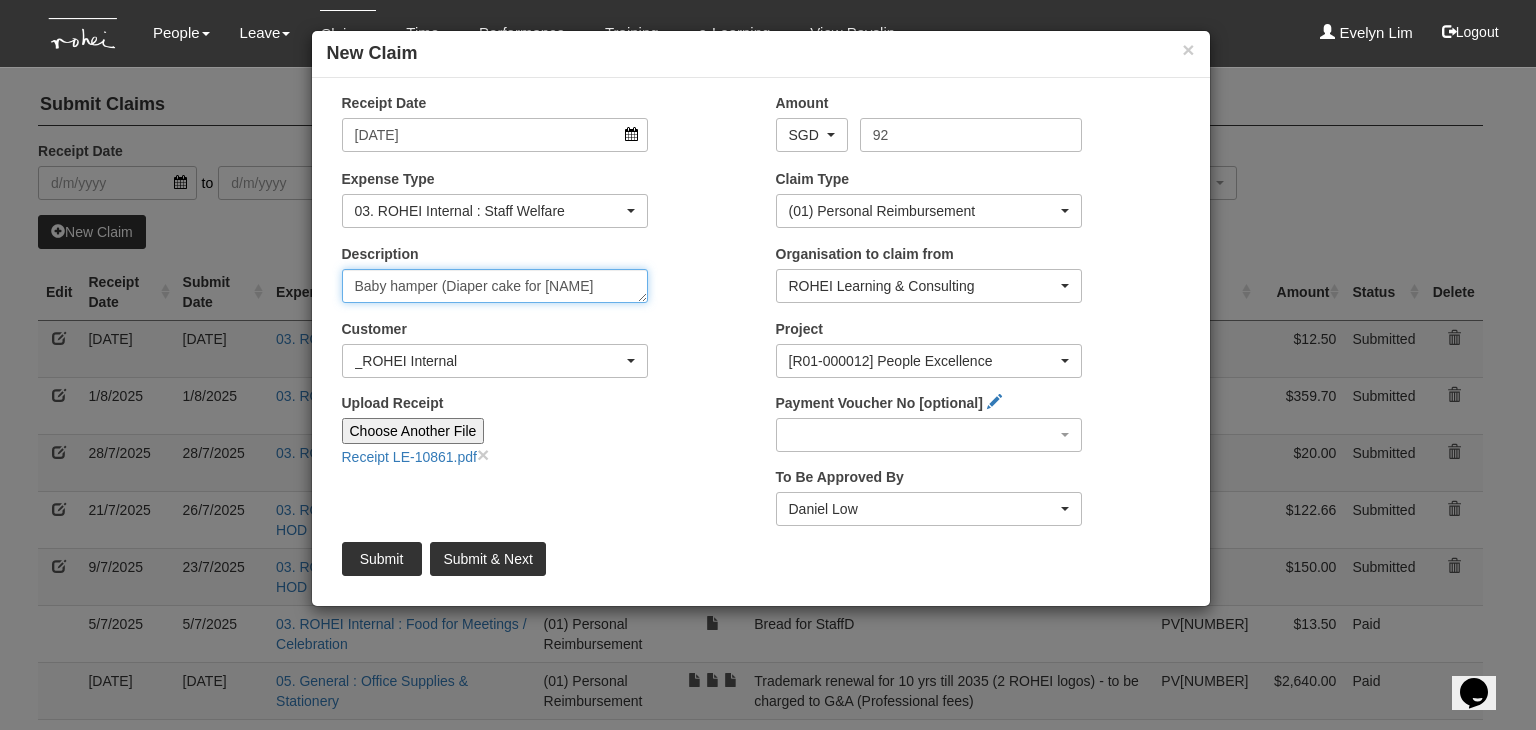 click on "Baby hamper (Diaper cake for [NAME]" at bounding box center [495, 286] 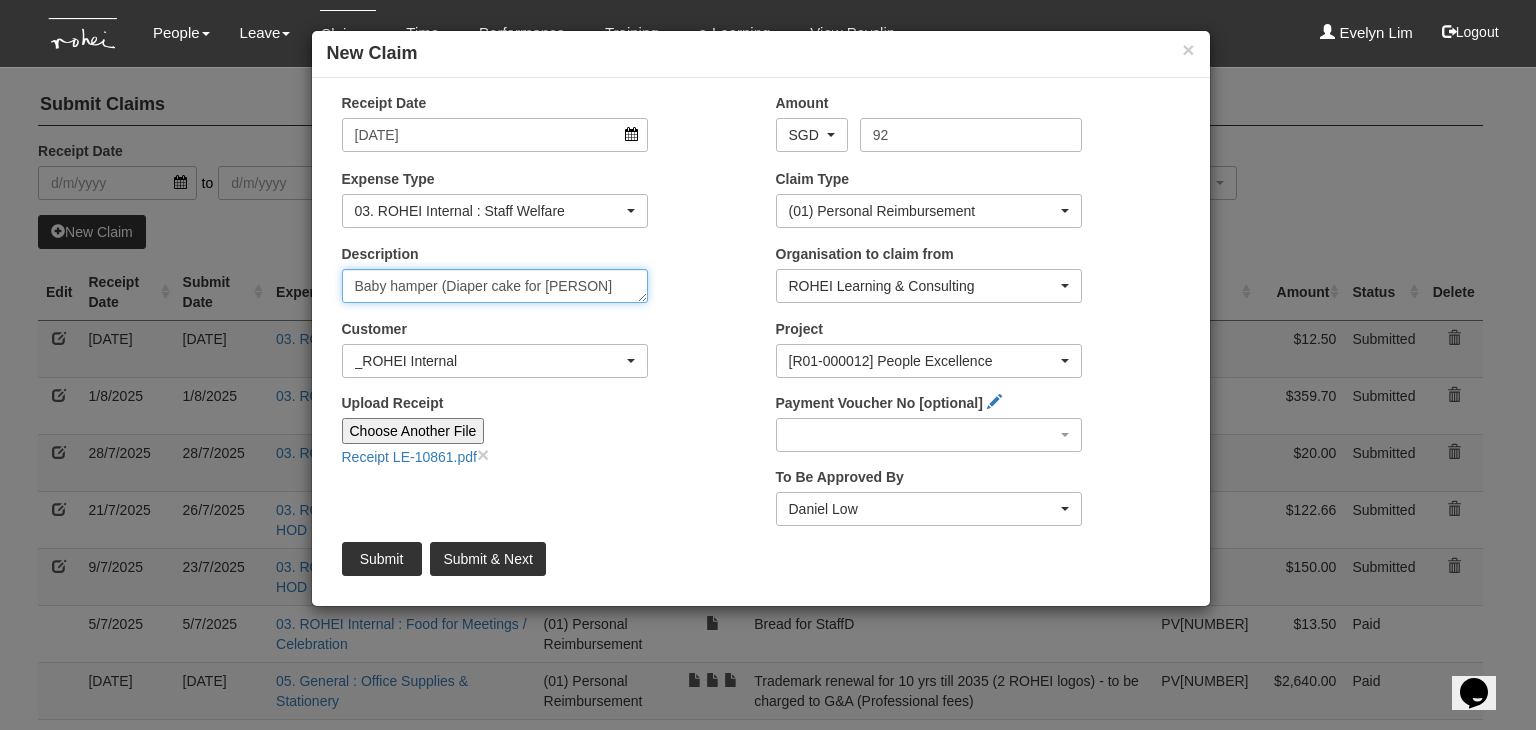 type on "Baby hamper (Diaper cake for [PERSON]" 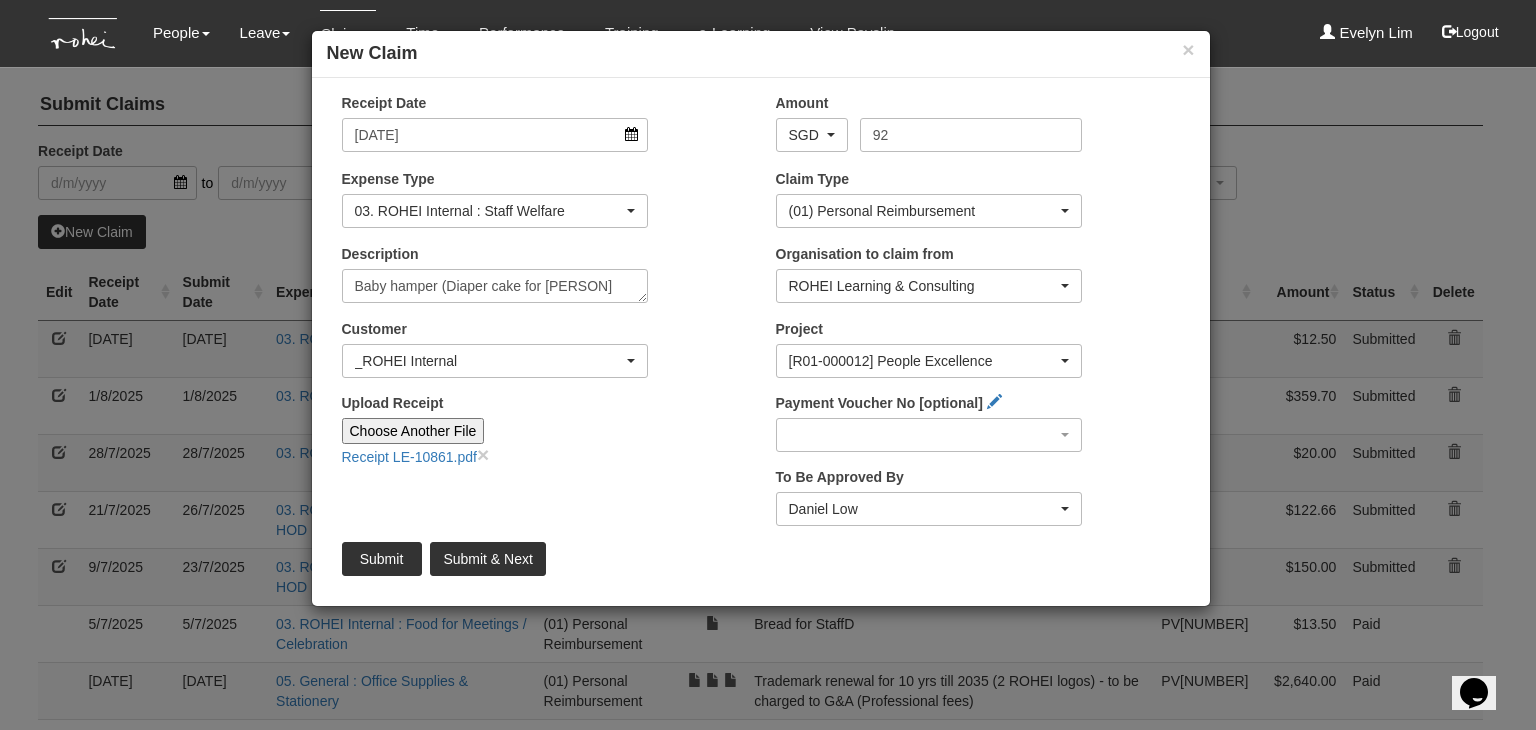 click on "Upload Receipt" at bounding box center (616, 429) 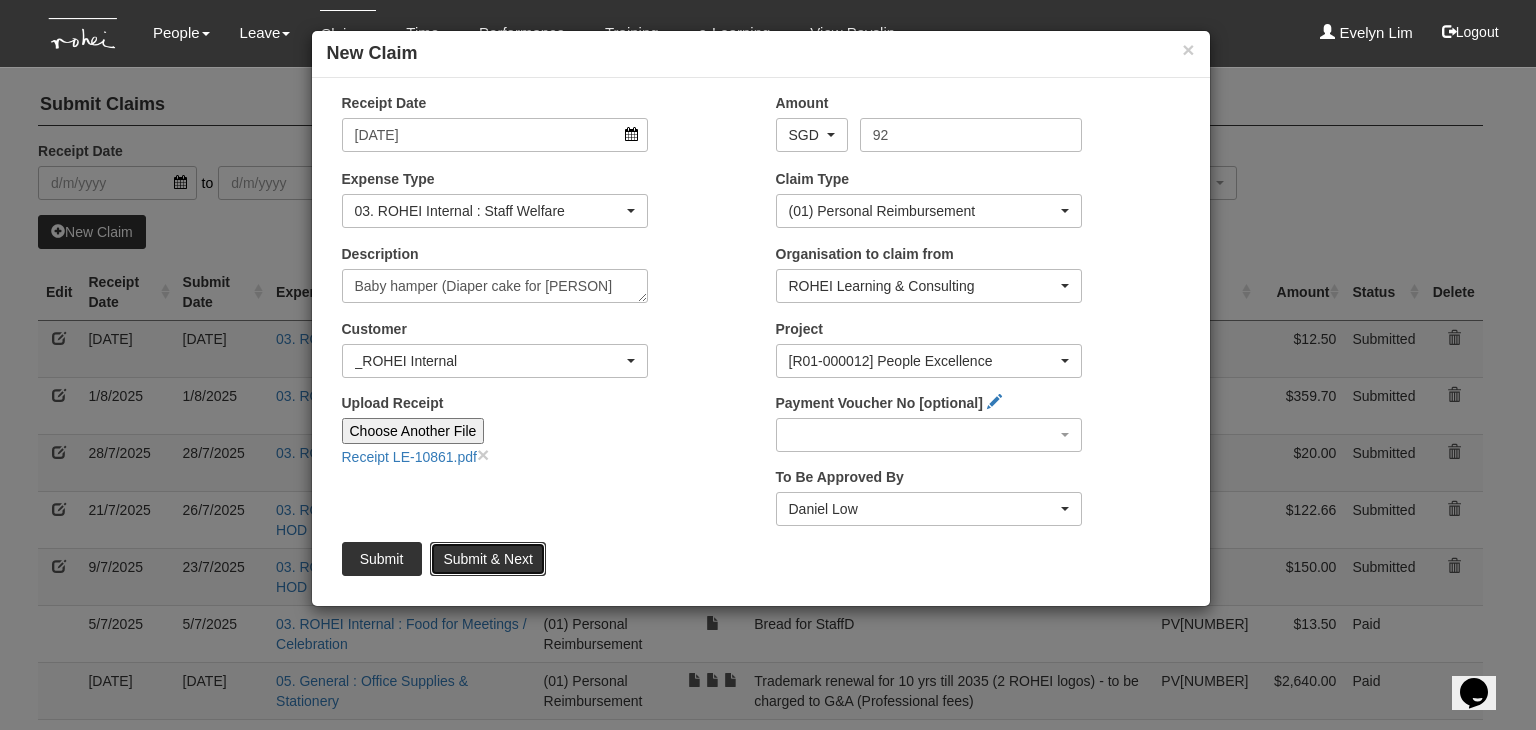 click on "Submit & Next" at bounding box center (487, 559) 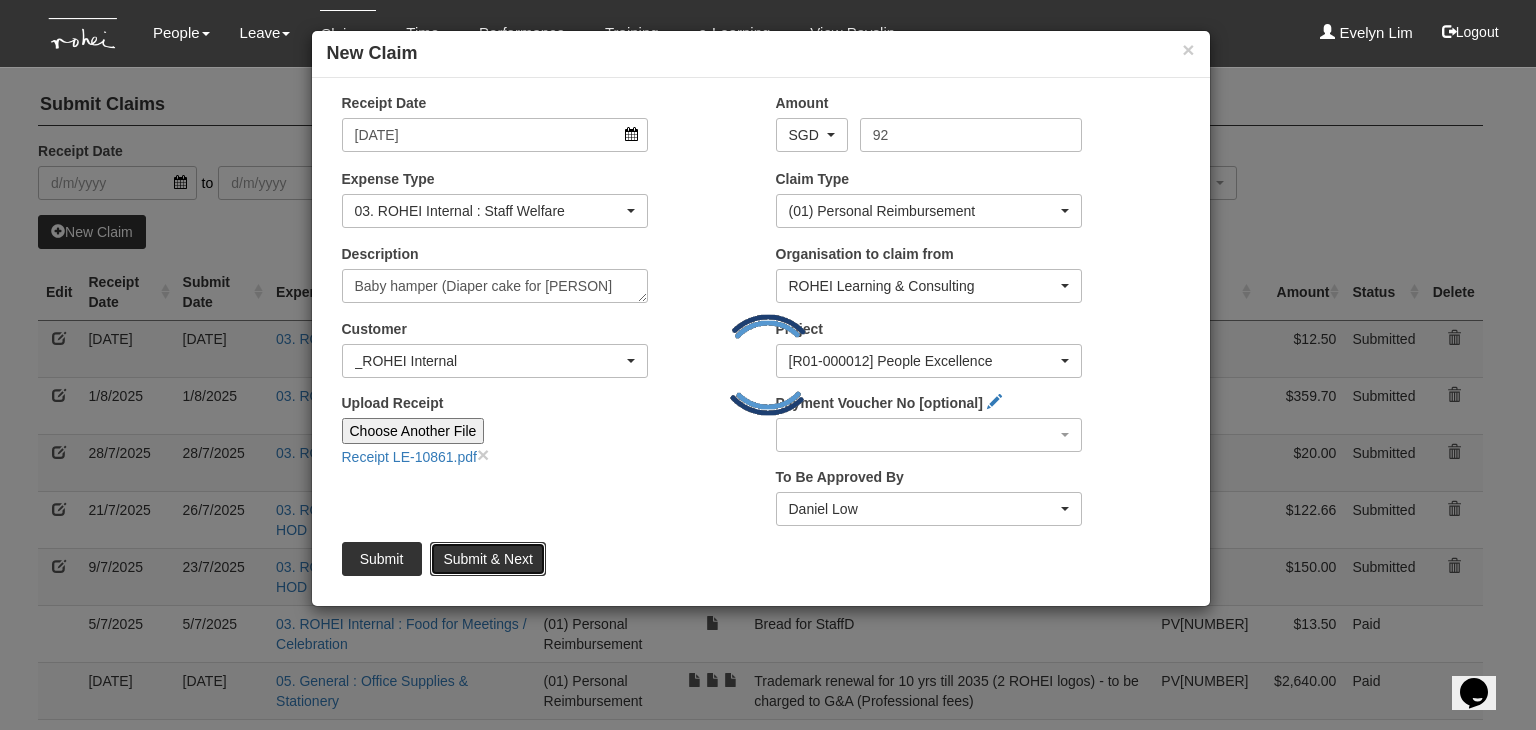 type 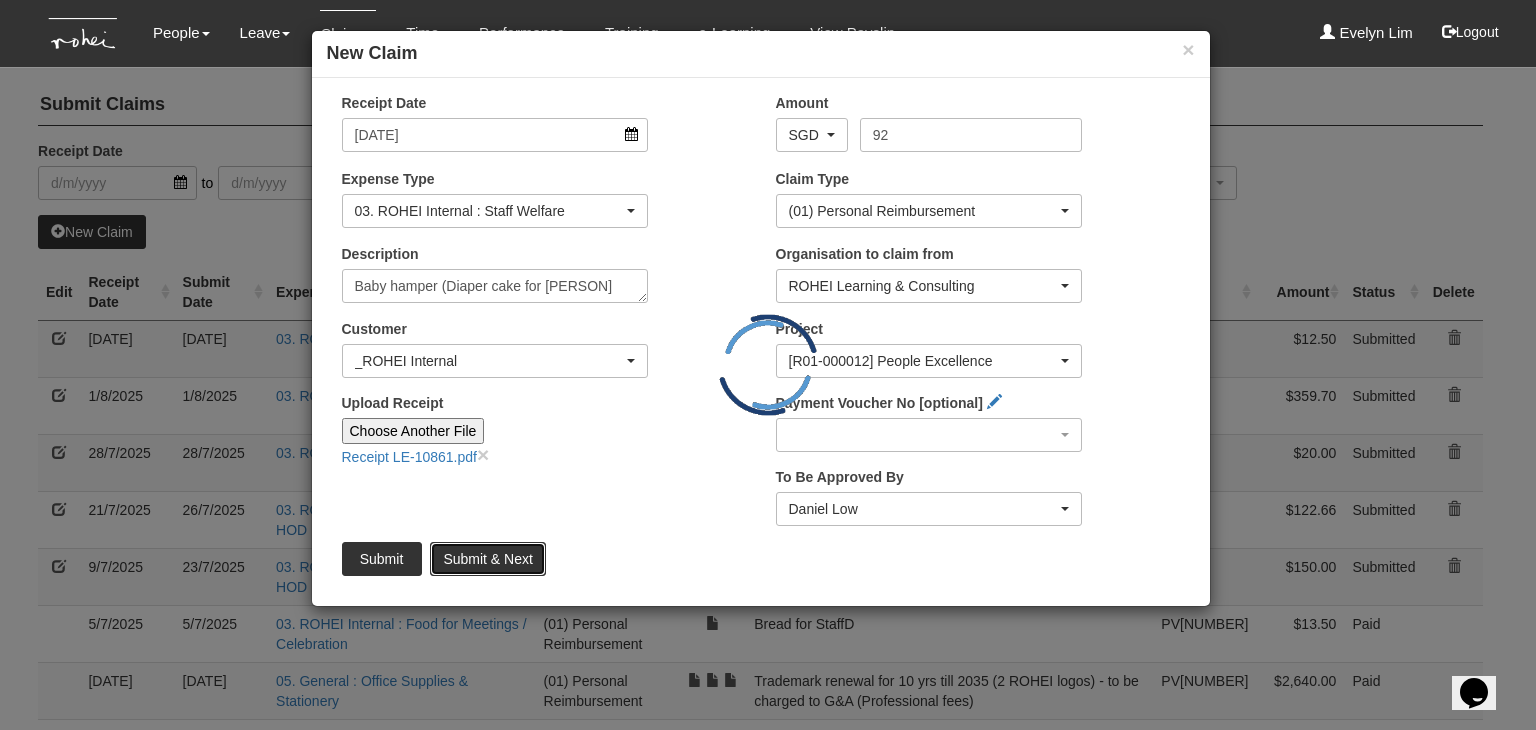 type 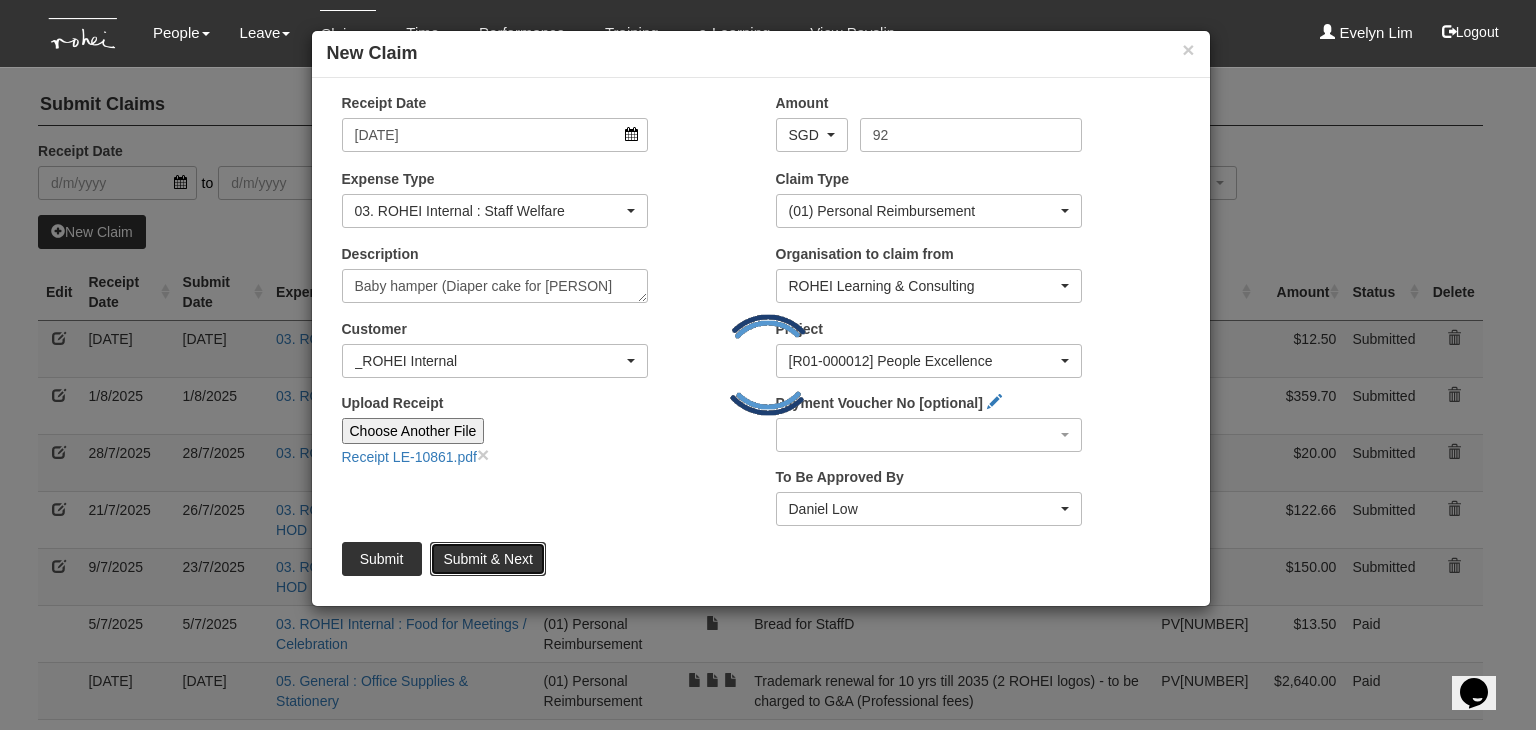 type on "Choose File" 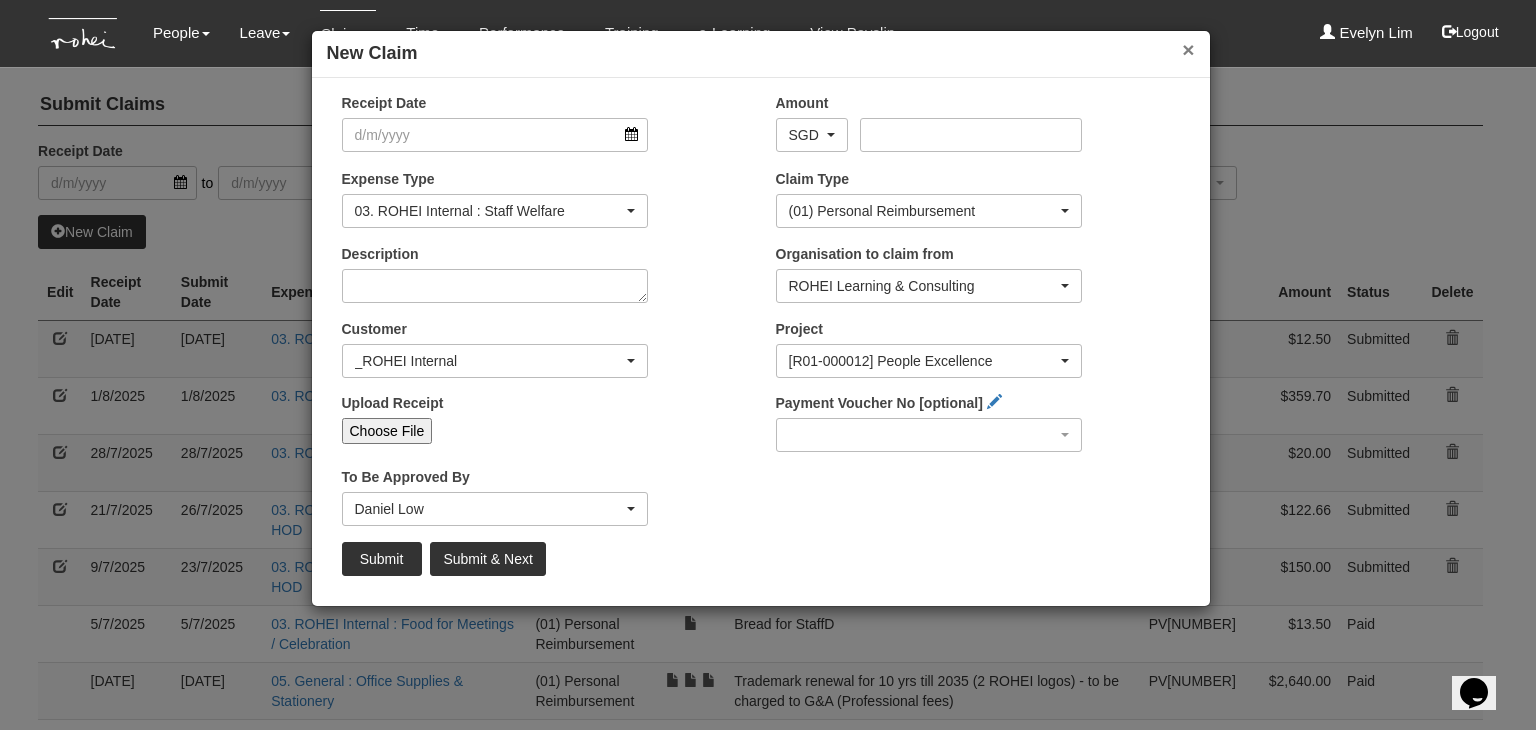click on "×" at bounding box center (1188, 49) 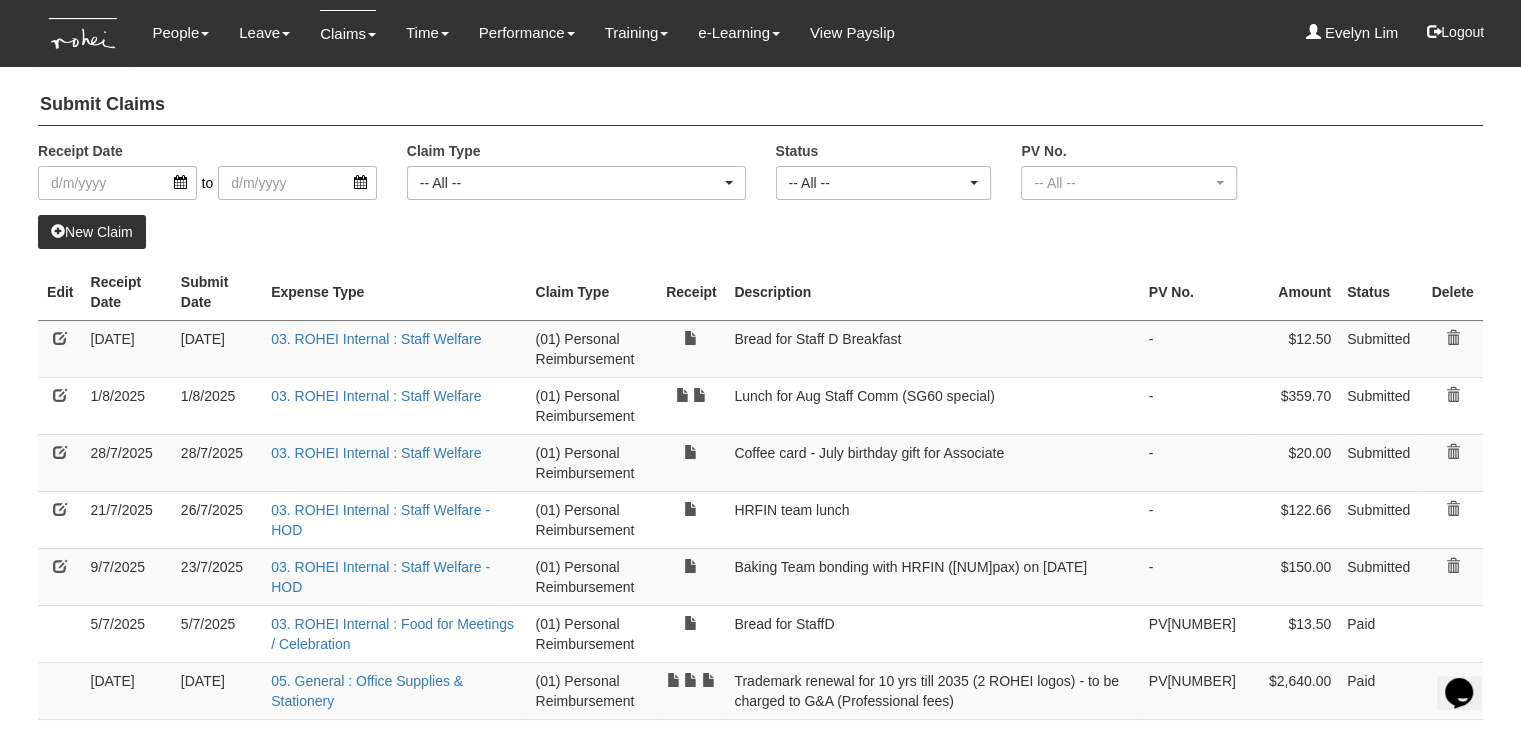 select on "50" 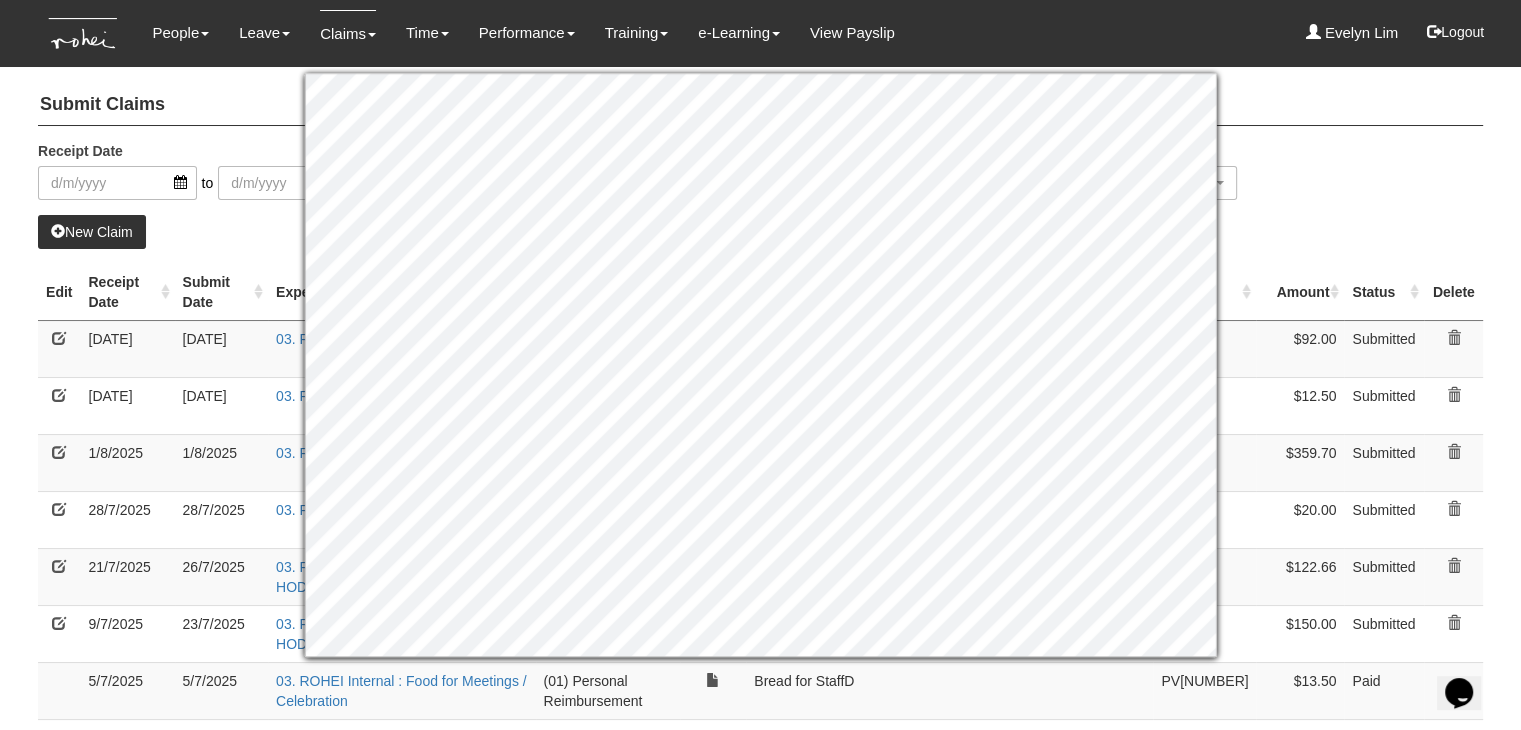 click on "[DATE] Claim Type
-- All --
(01) Personal Reimbursement
(02) AdvanceDisbursement
(03) [PERSON]'s Credit Card
(04) [PERSON]'s Credit Card
(05) [PERSON]'s Credit Card
(06) [PERSON]'s Credit Card
-- All --
Status
-- All --
Submitted
Approved
Verified
Returned
Paid
-- All --
PV No.
-- All --
PV2200078
PV2200149" at bounding box center (760, 178) 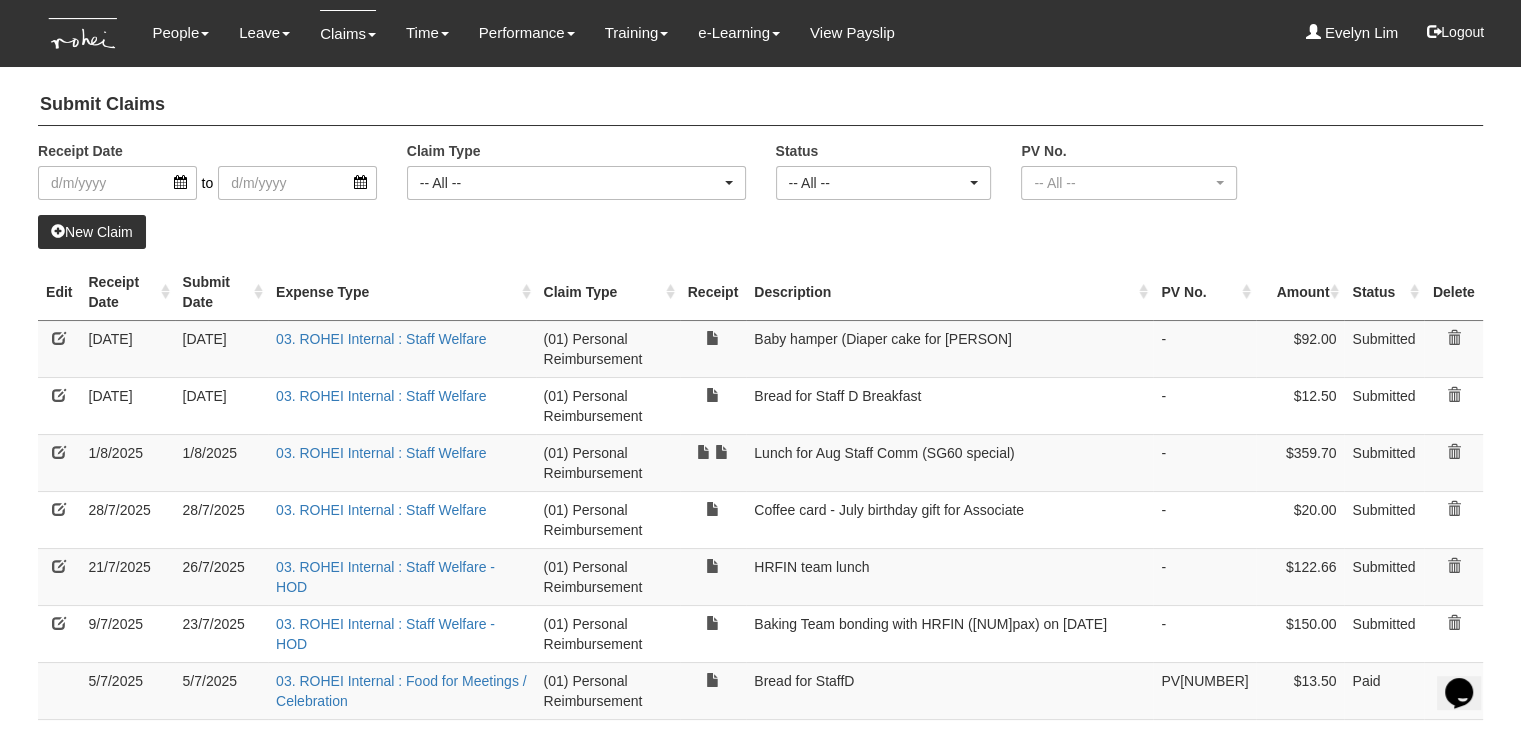 click at bounding box center [59, 338] 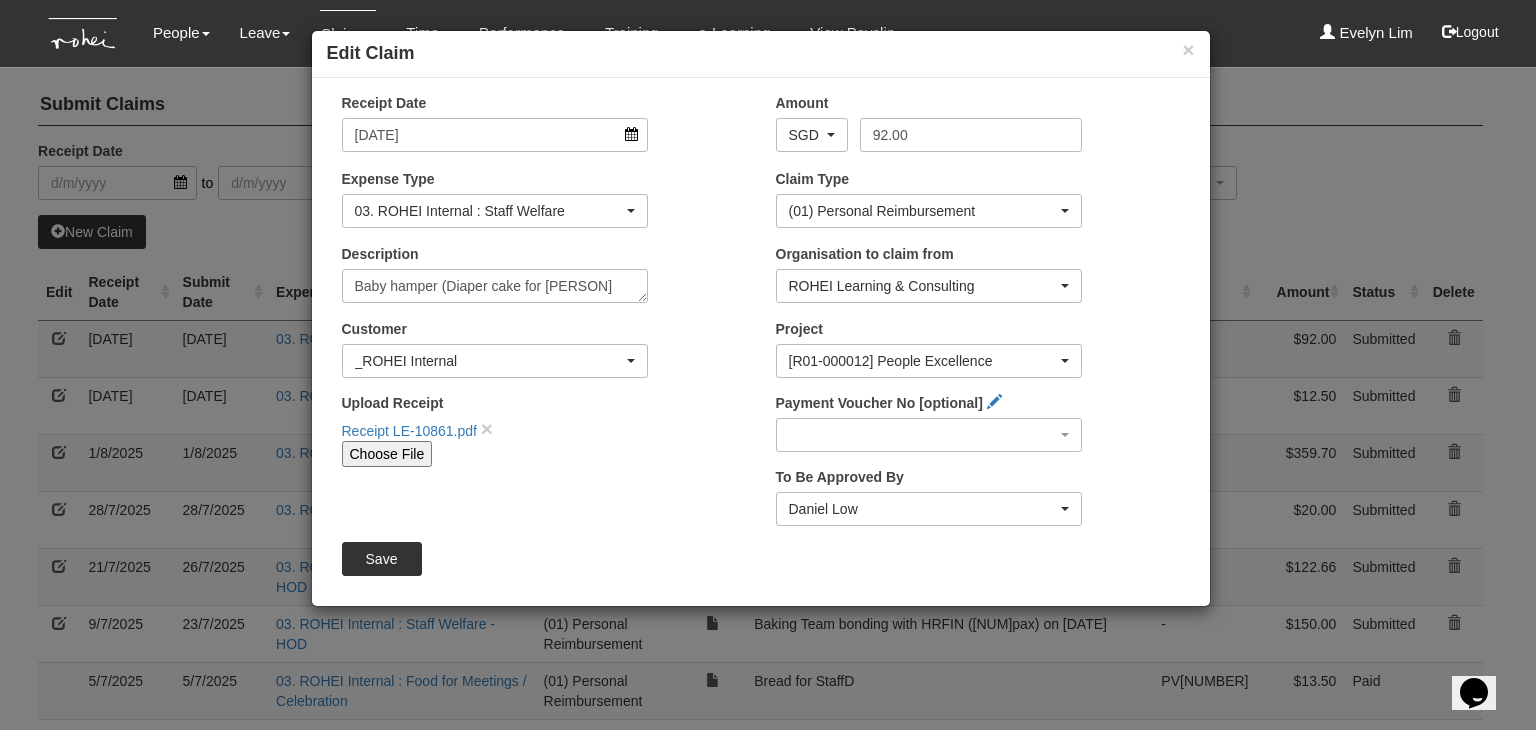 click on "Choose File" at bounding box center (387, 454) 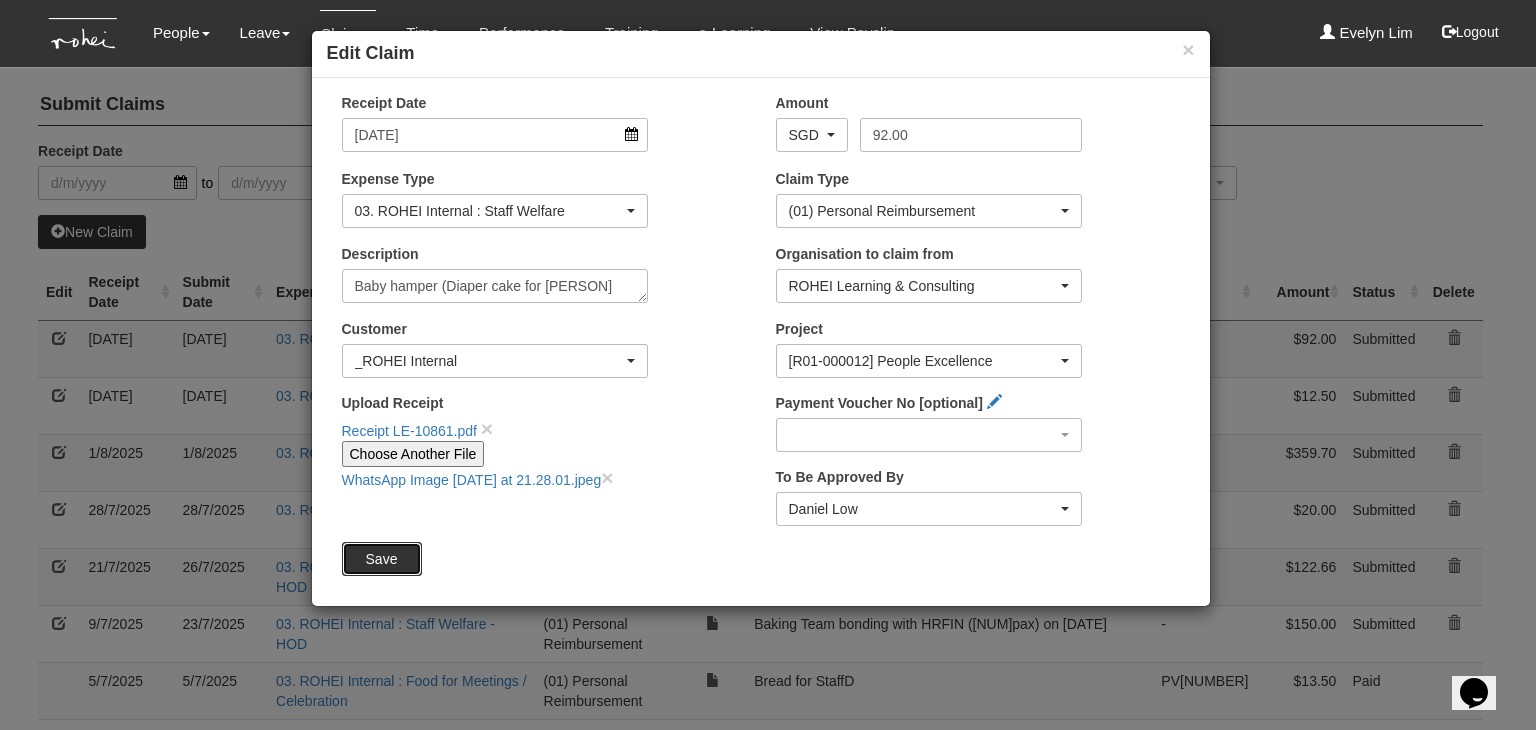 click on "Save" at bounding box center (382, 559) 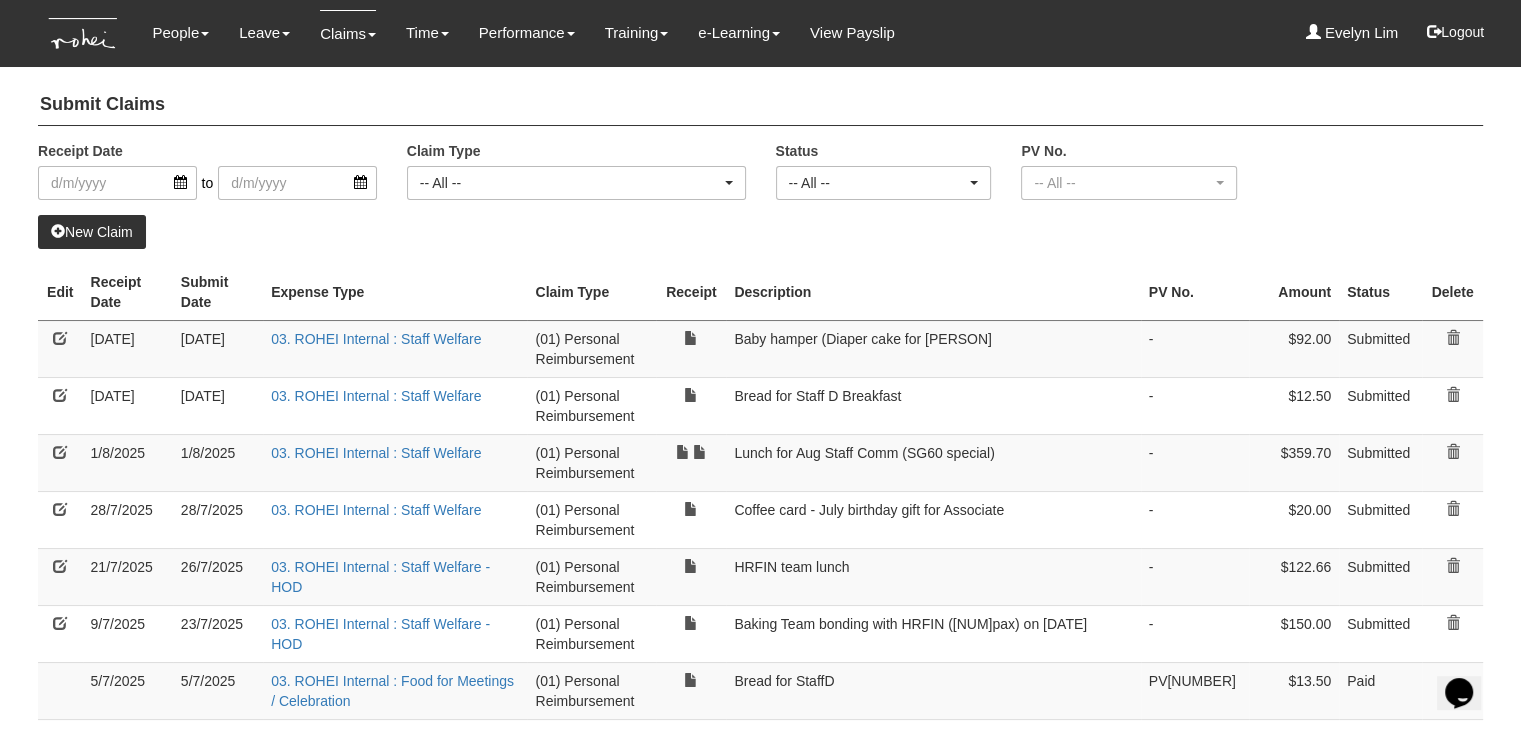 select on "50" 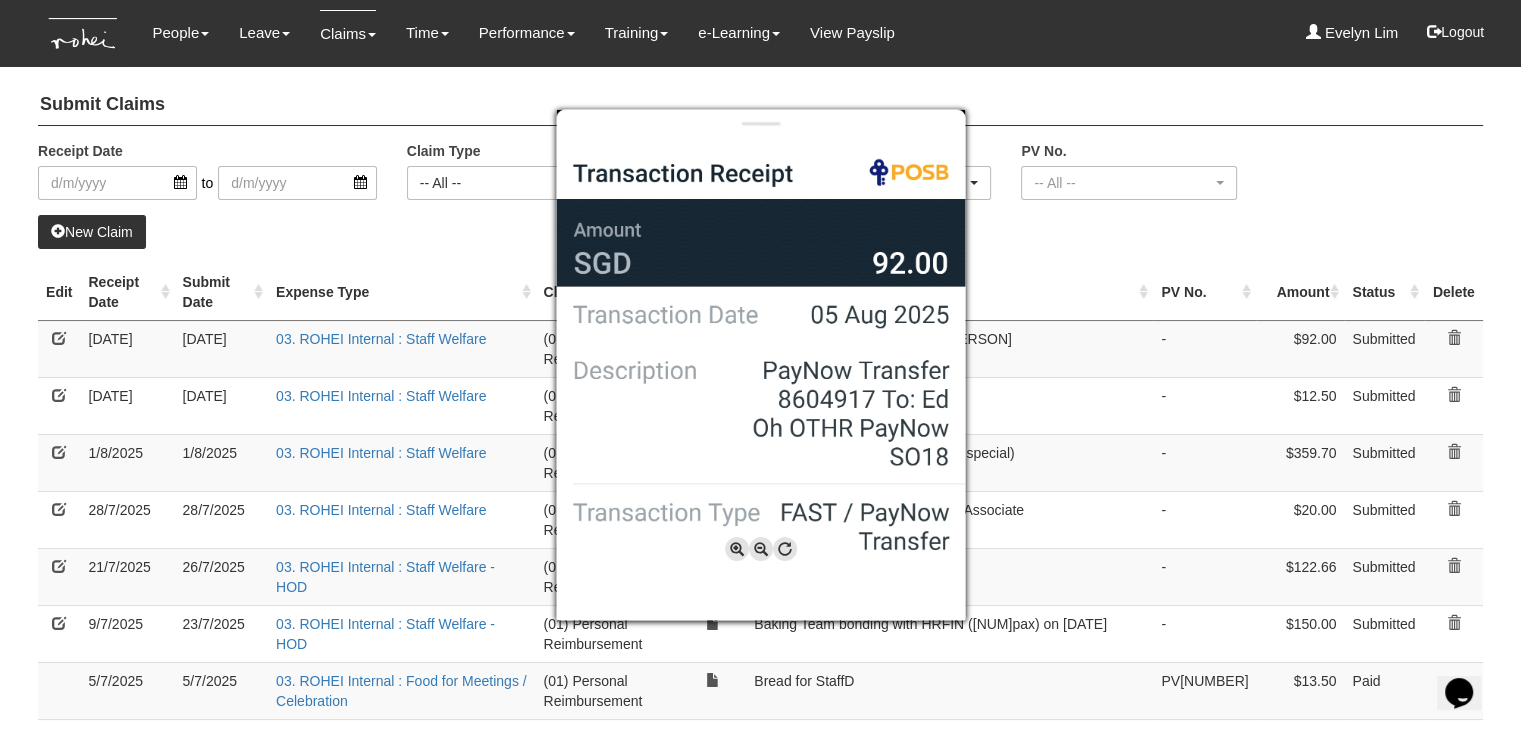 click at bounding box center [760, 365] 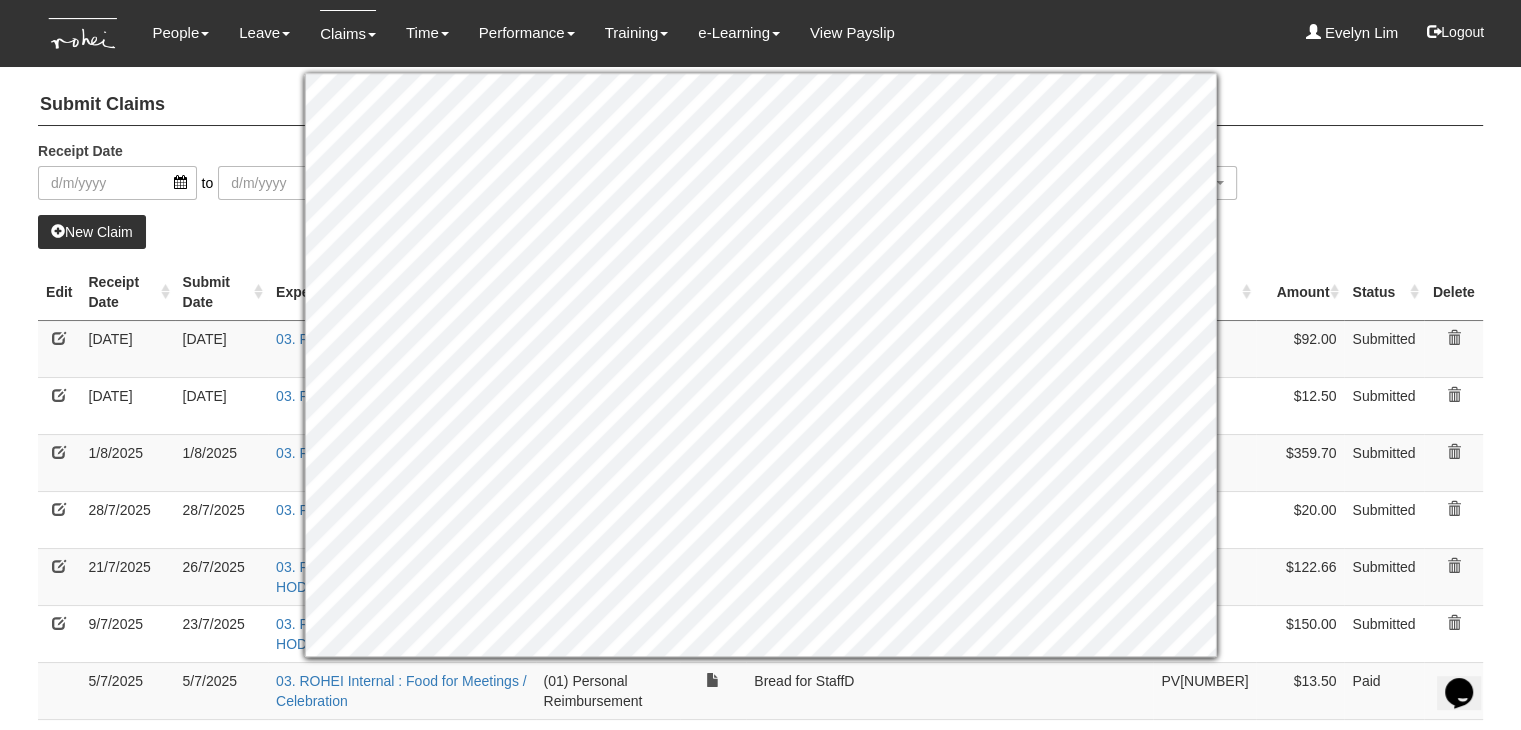 click on "[DATE] Claim Type
-- All --
(01) Personal Reimbursement
(02) AdvanceDisbursement
(03) [PERSON]'s Credit Card
(04) [PERSON]'s Credit Card
(05) [PERSON]'s Credit Card
(06) [PERSON]'s Credit Card
-- All --
Status
-- All --
Submitted
Approved
Verified
Returned
Paid
-- All --
PV No.
-- All --
PV2200078
PV2200149" at bounding box center (760, 178) 